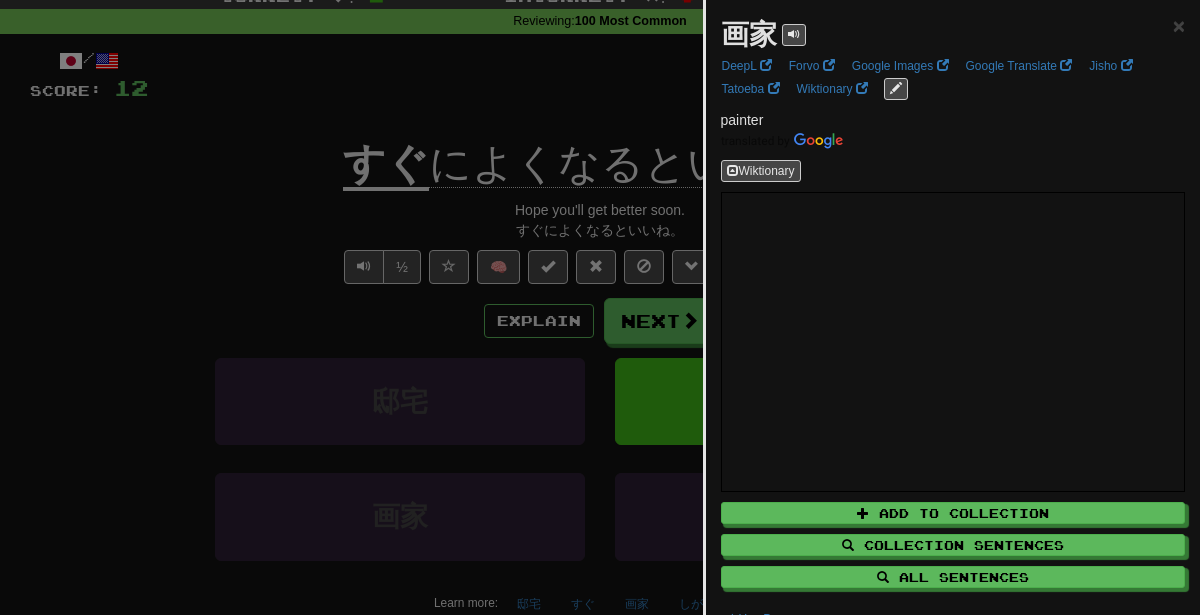 scroll, scrollTop: 75, scrollLeft: 0, axis: vertical 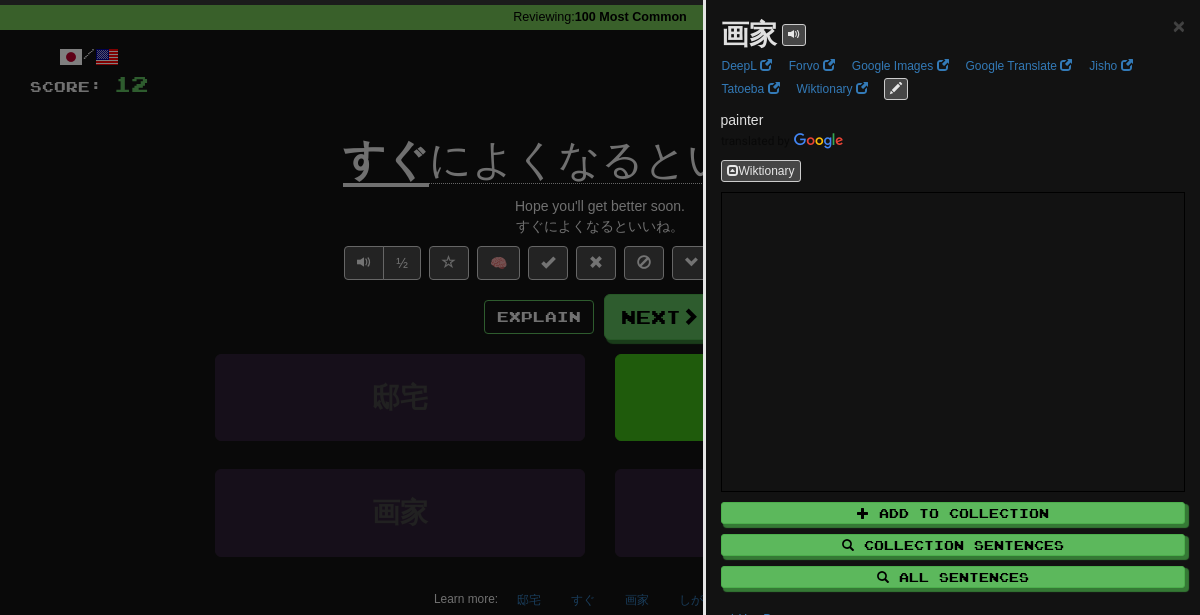 click at bounding box center [600, 307] 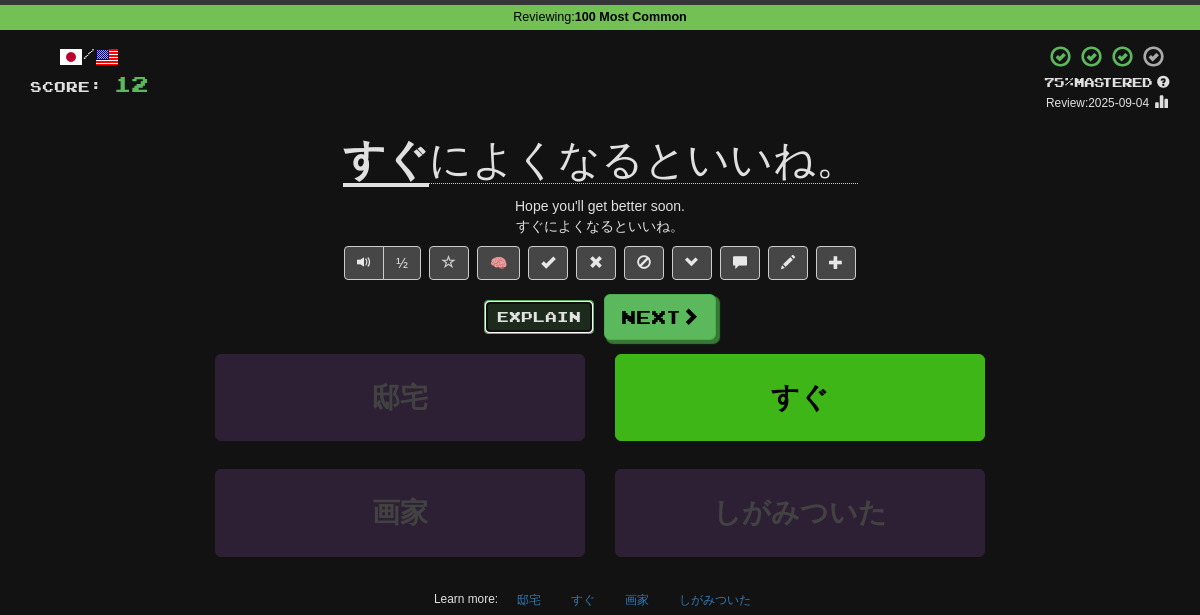 click on "Explain" at bounding box center [539, 317] 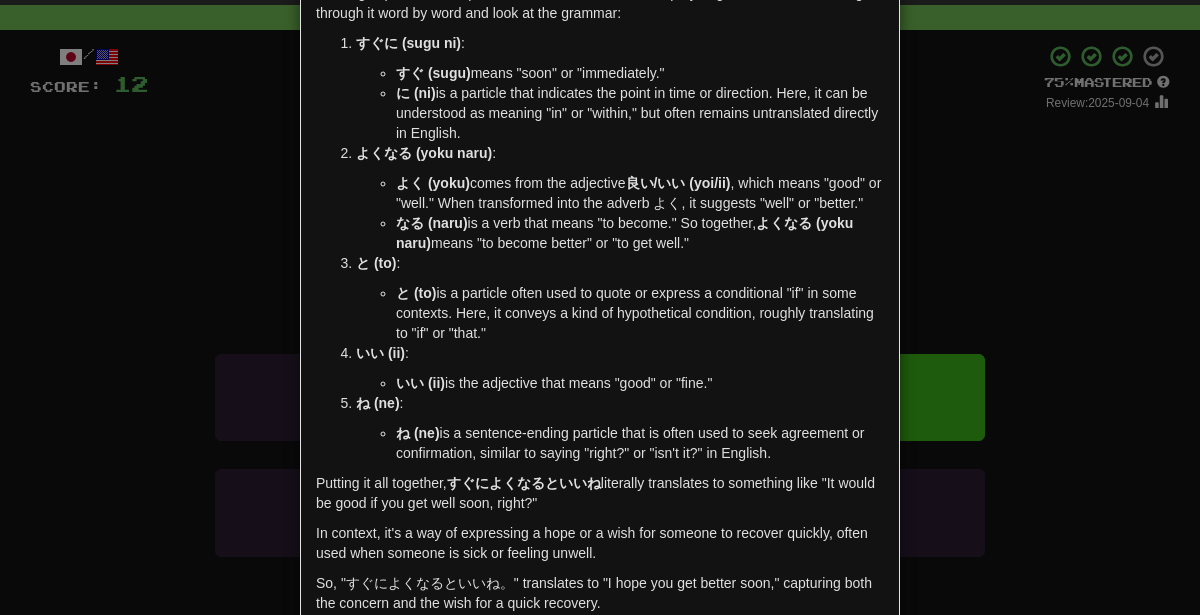 scroll, scrollTop: 153, scrollLeft: 0, axis: vertical 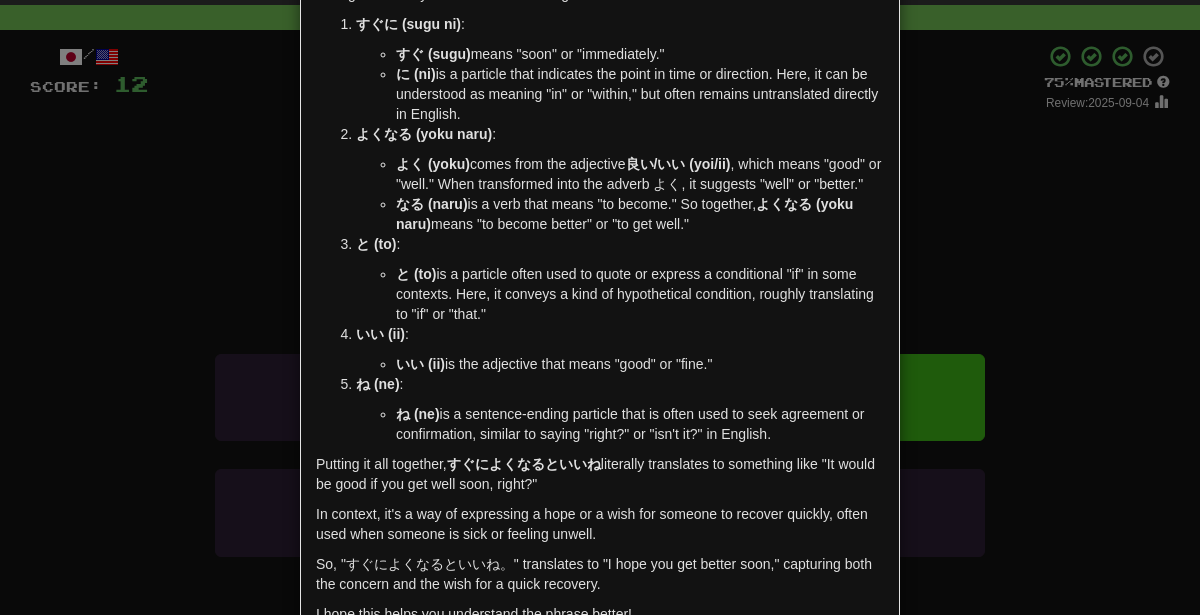 click on "× Explanation Sure! Let's break down the Japanese phrase "すぐによくなるといいね。" for someone learning Japanese. This phrase can be translated to "I hope you get better soon." Let's go through it word by word and look at the grammar:
すぐに (sugu ni) :
すぐ (sugu)  means "soon" or "immediately."
に (ni)  is a particle that indicates the point in time or direction. Here, it can be understood as meaning "in" or "within," but often remains untranslated directly in English.
よくなる (yoku naru) :
よく (yoku)  comes from the adjective  良い/いい (yoi/ii) , which means "good" or "well." When transformed into the adverb よく, it suggests "well" or "better."
なる (naru)  is a verb that means "to become." So together,  よくなる (yoku naru)  means "to become better" or "to get well."
と (to) :
と (to)
いい (ii) :
いい (ii)  is the adjective that means "good" or "fine."
ね (ne) :
ね (ne)
Let us know" at bounding box center (600, 307) 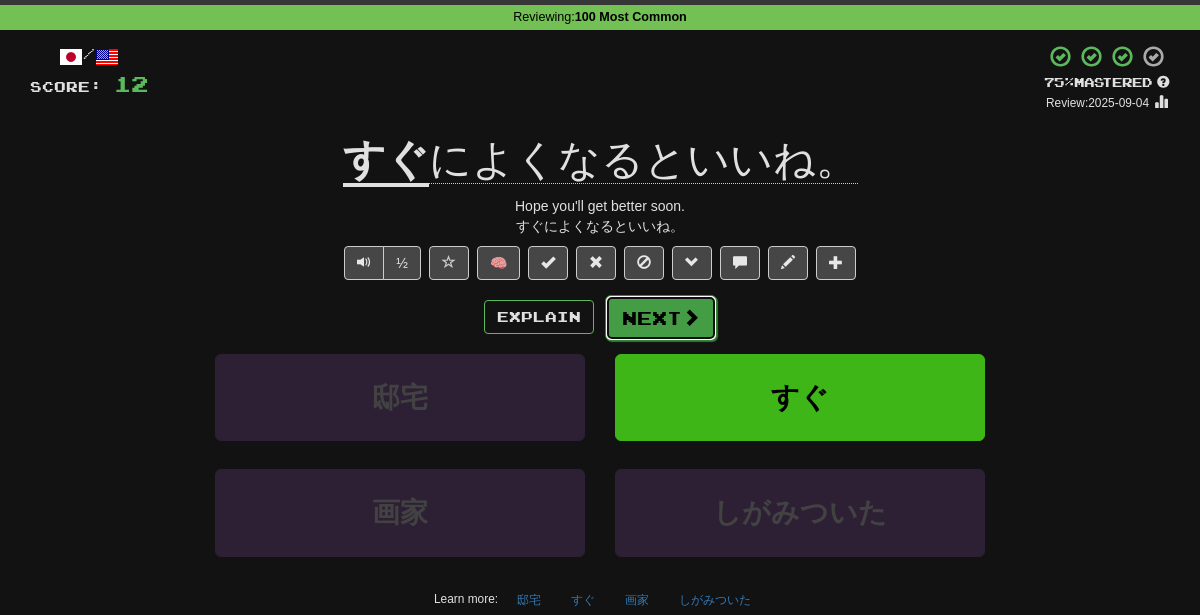 click on "Next" at bounding box center (661, 318) 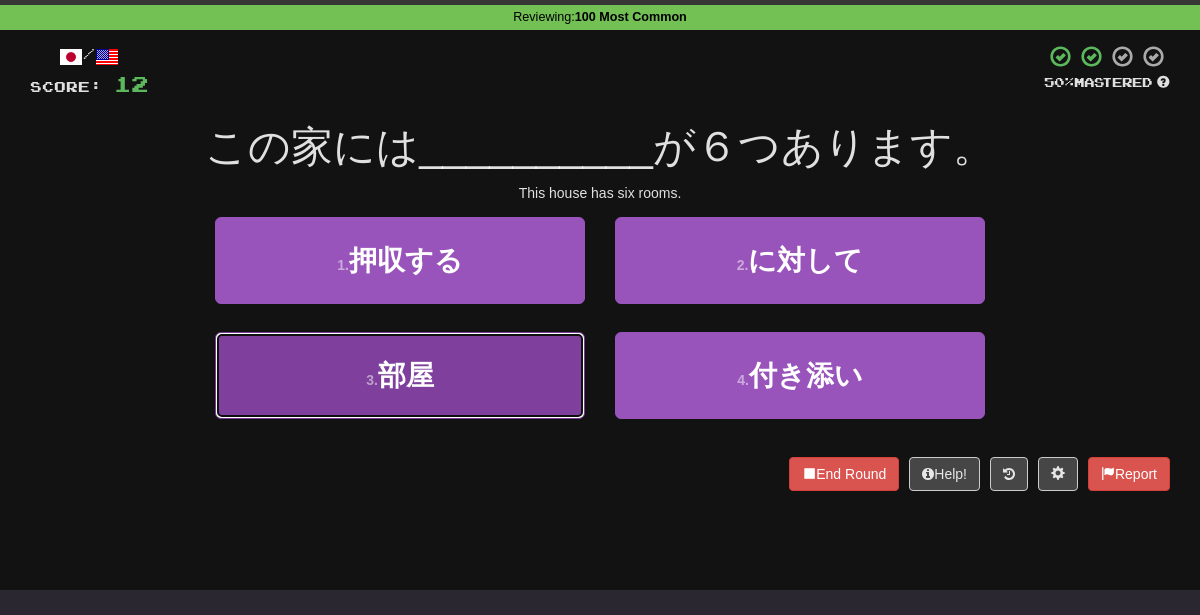 click on "3 .  部屋" at bounding box center [400, 375] 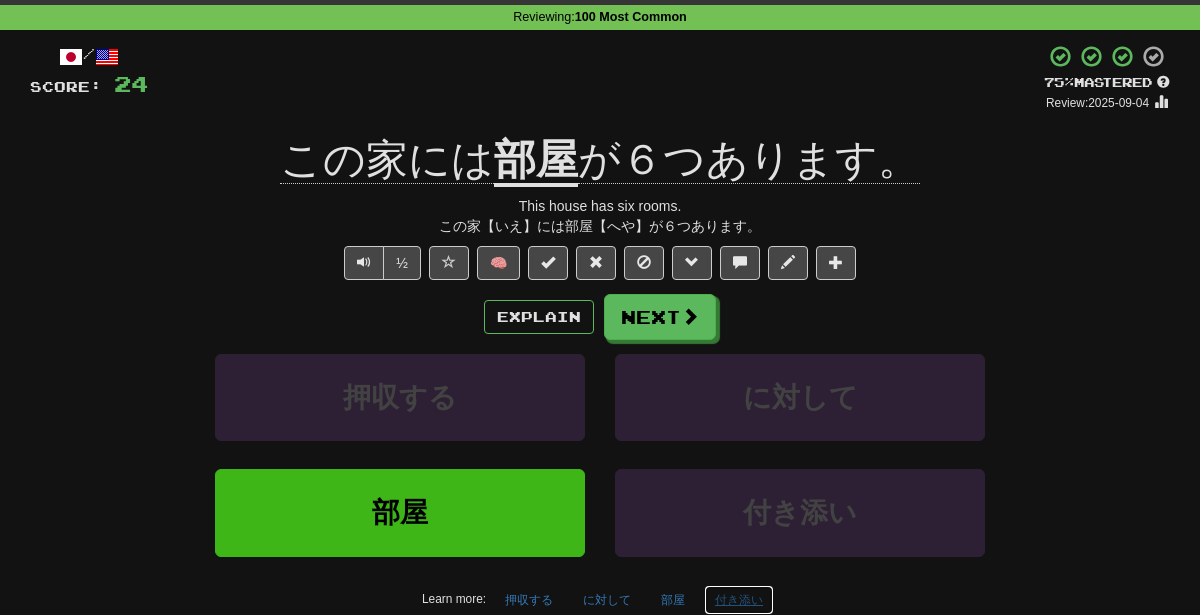click on "付き添い" at bounding box center [739, 600] 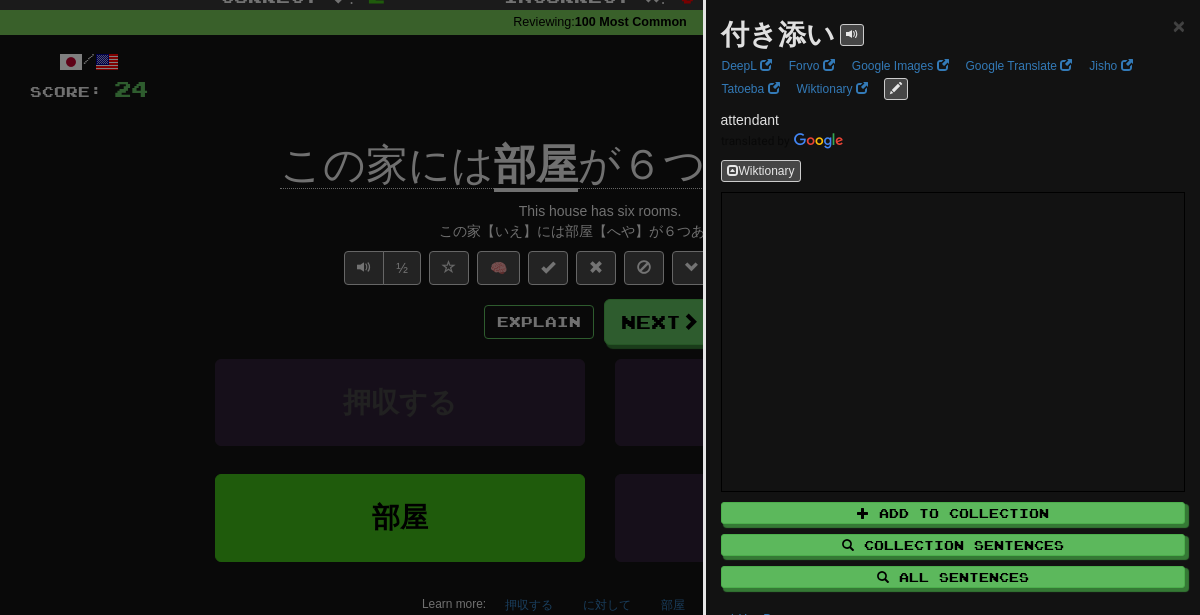 scroll, scrollTop: 68, scrollLeft: 0, axis: vertical 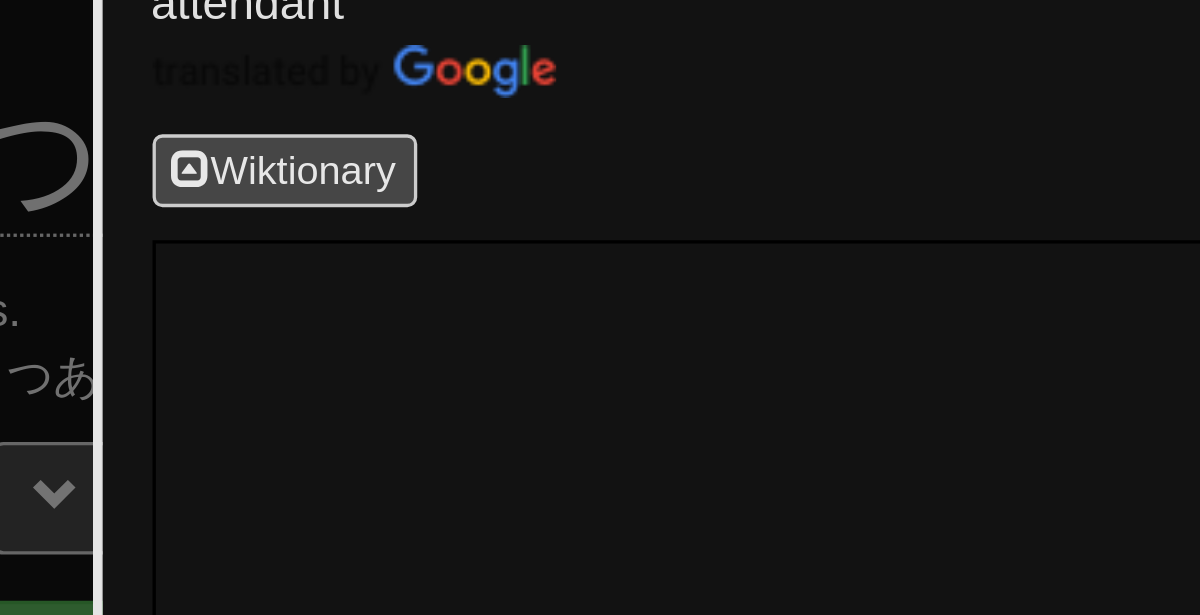 click at bounding box center [600, 307] 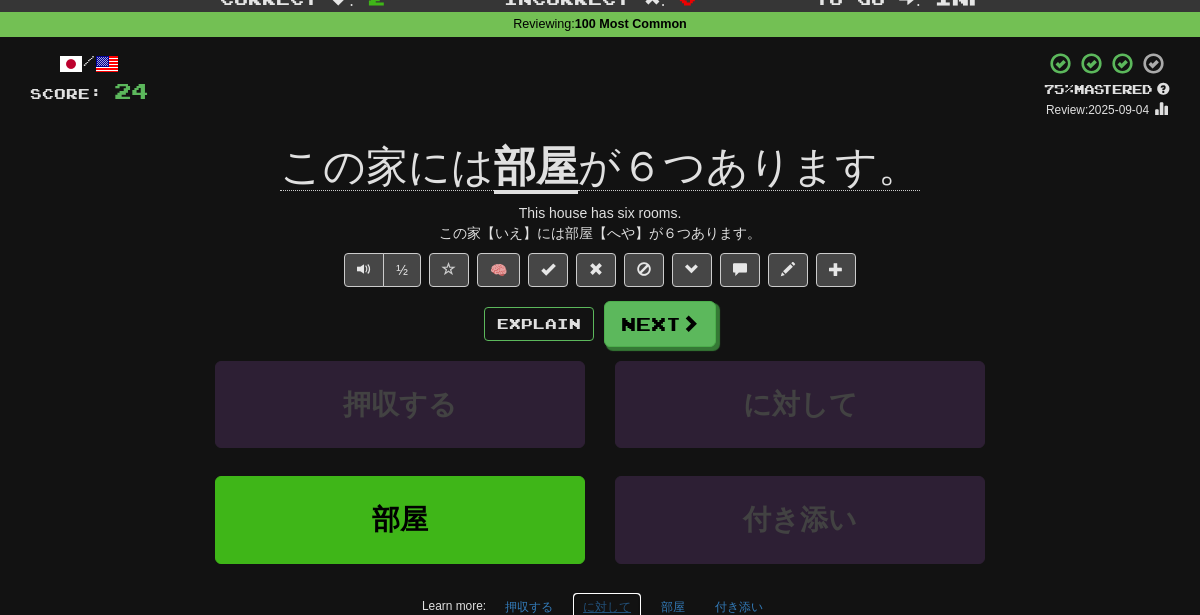 click on "に対して" at bounding box center (607, 607) 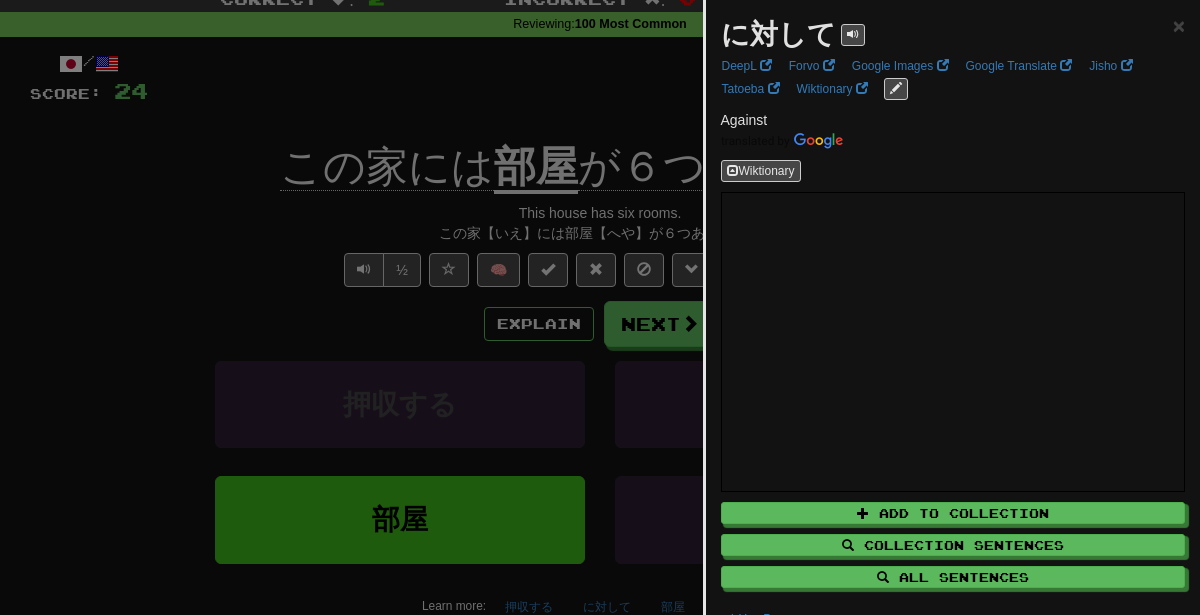 click at bounding box center (600, 307) 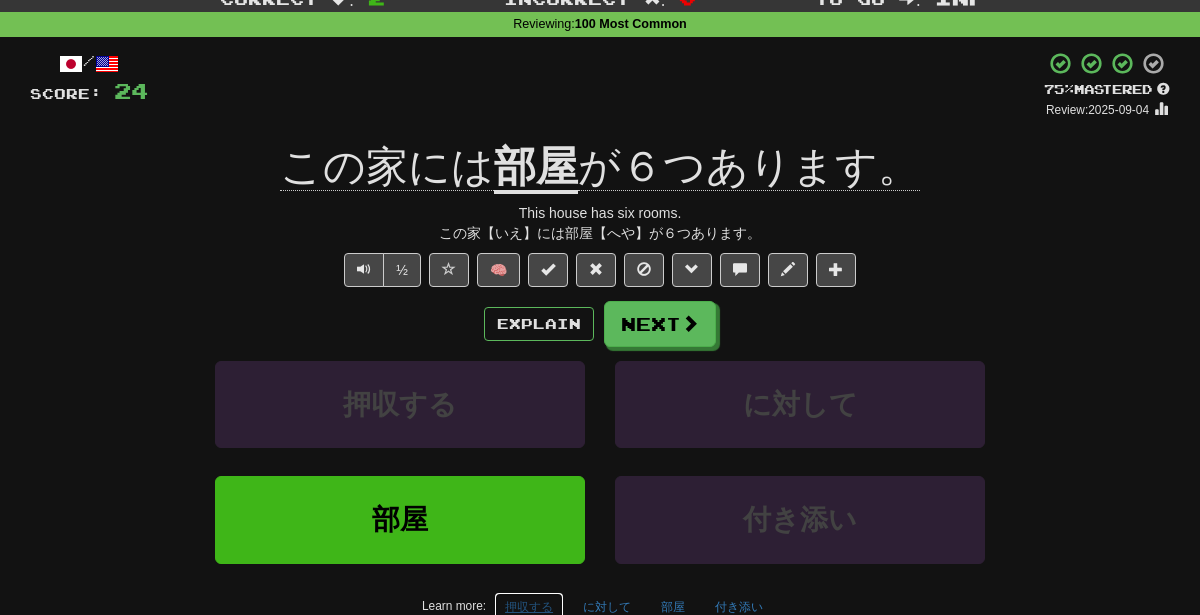 click on "押収する" at bounding box center (529, 607) 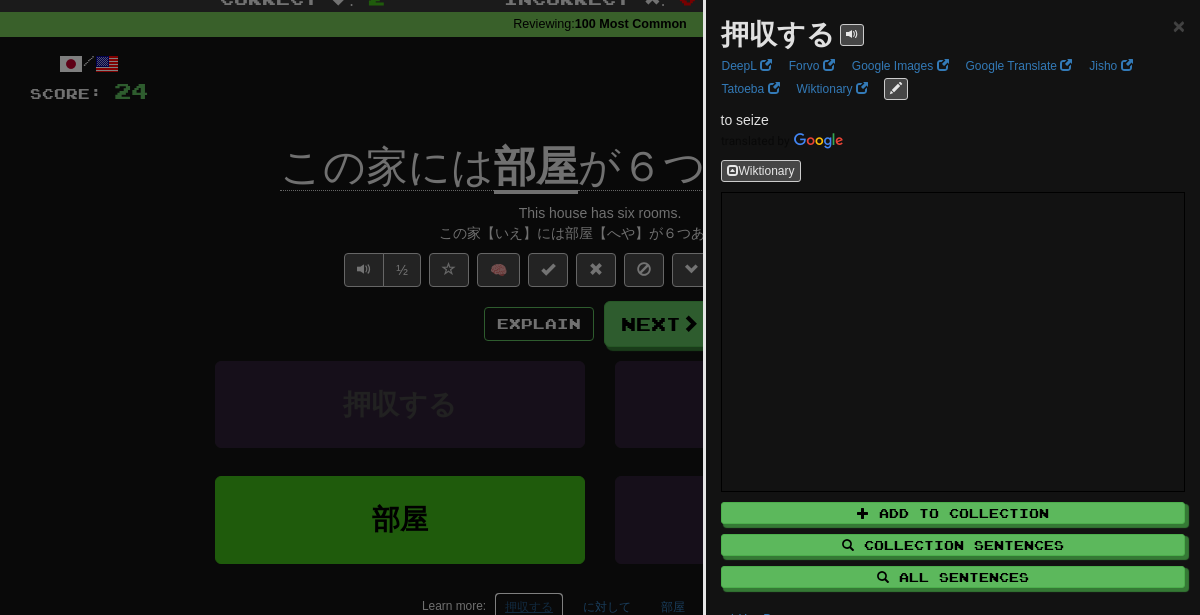 scroll, scrollTop: 68, scrollLeft: 0, axis: vertical 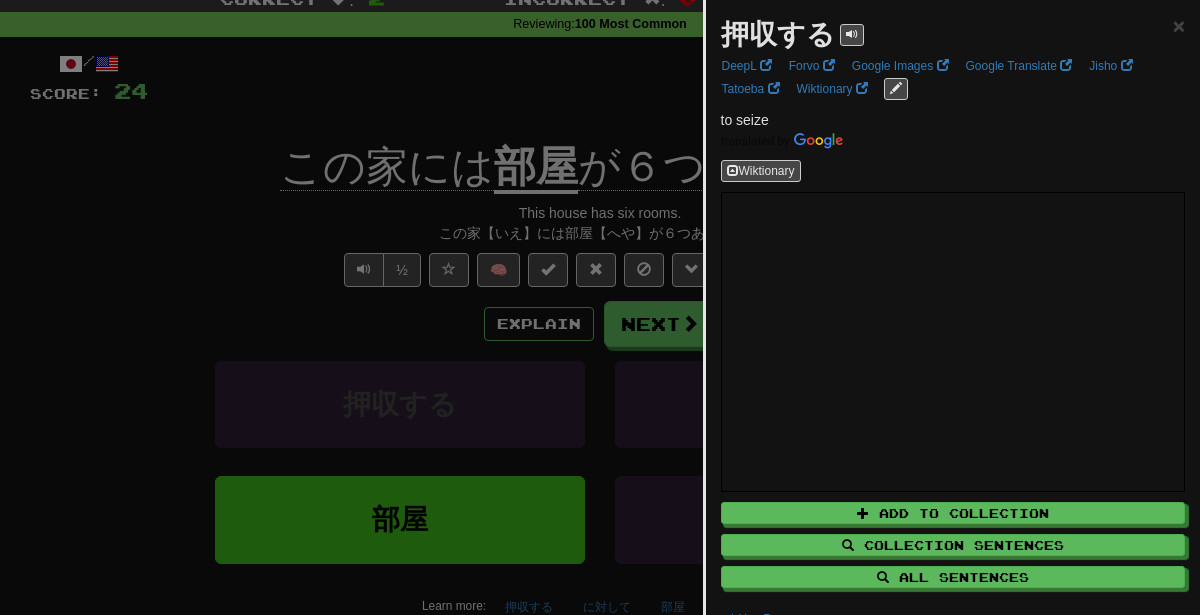 click at bounding box center (600, 307) 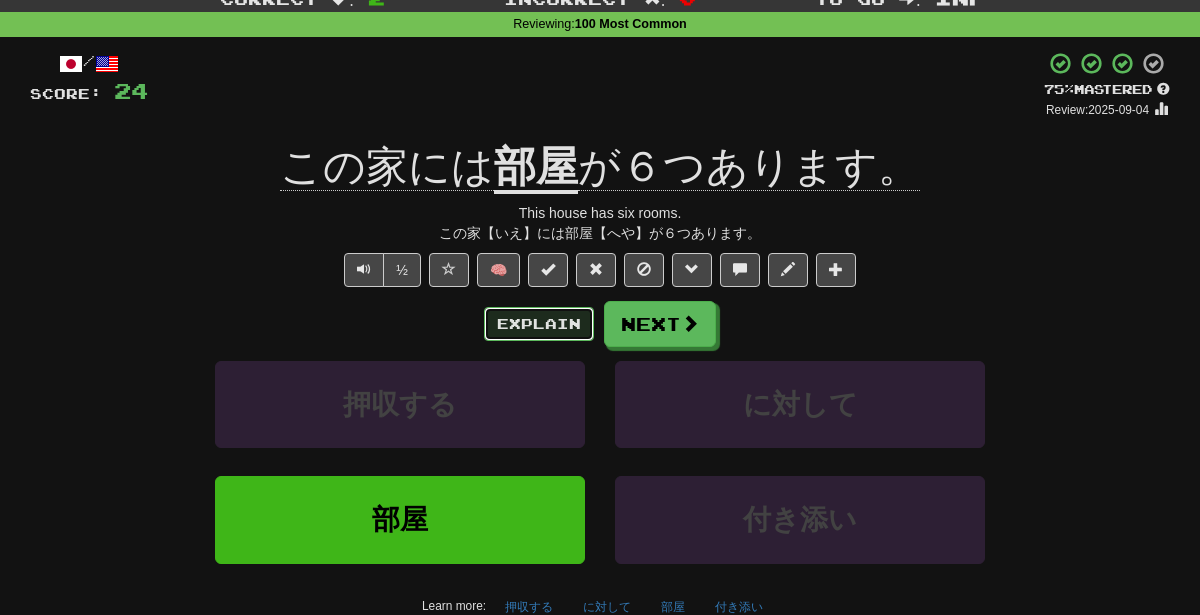click on "Explain" at bounding box center (539, 324) 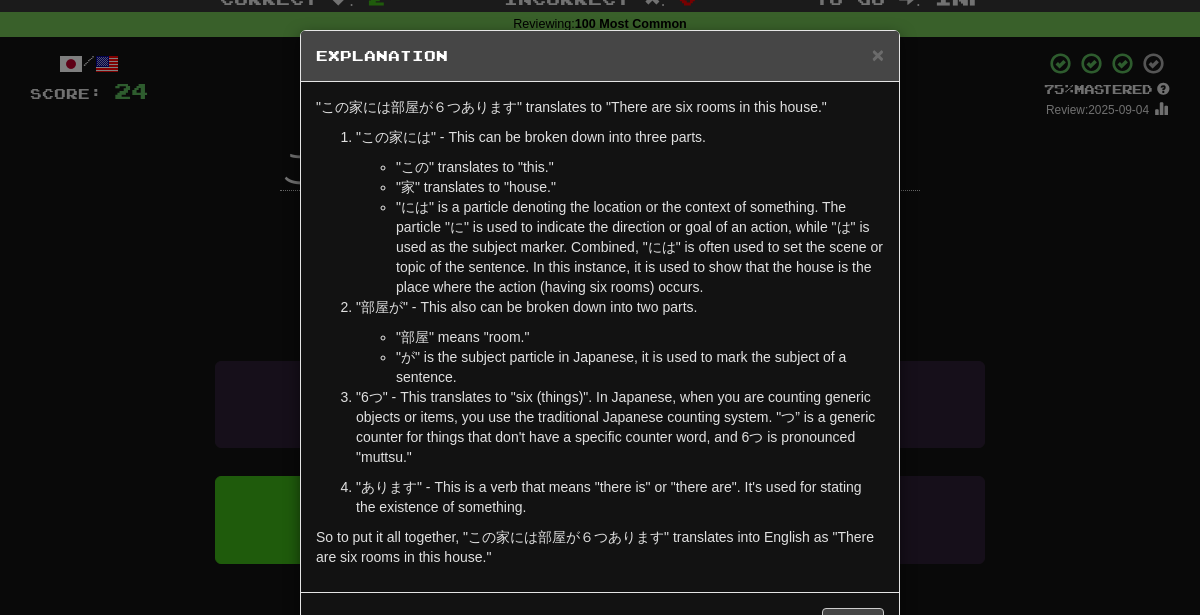 click on "× Explanation "この家には部屋が６つあります" translates to "There are six rooms in this house."
"この家には" - This can be broken down into three parts.
"この" translates to "this."
"家" translates to "house."
"には" is a particle denoting the location or the context of something. The particle "に" is used to indicate the direction or goal of an action, while "は" is used as the subject marker. Combined, "には" is often used to set the scene or topic of the sentence. In this instance, it is used to show that the house is the place where the action (having six rooms) occurs.
"部屋が" - This also can be broken down into two parts.
"部屋" means "room."
"が" is the subject particle in Japanese, it is used to mark the subject of a sentence.
"あります" - This is a verb that means "there is" or "there are". It's used for stating the existence of something.
In beta. Generated by ChatGPT. Like it? Hate it?  Let us know ! Close" at bounding box center (600, 307) 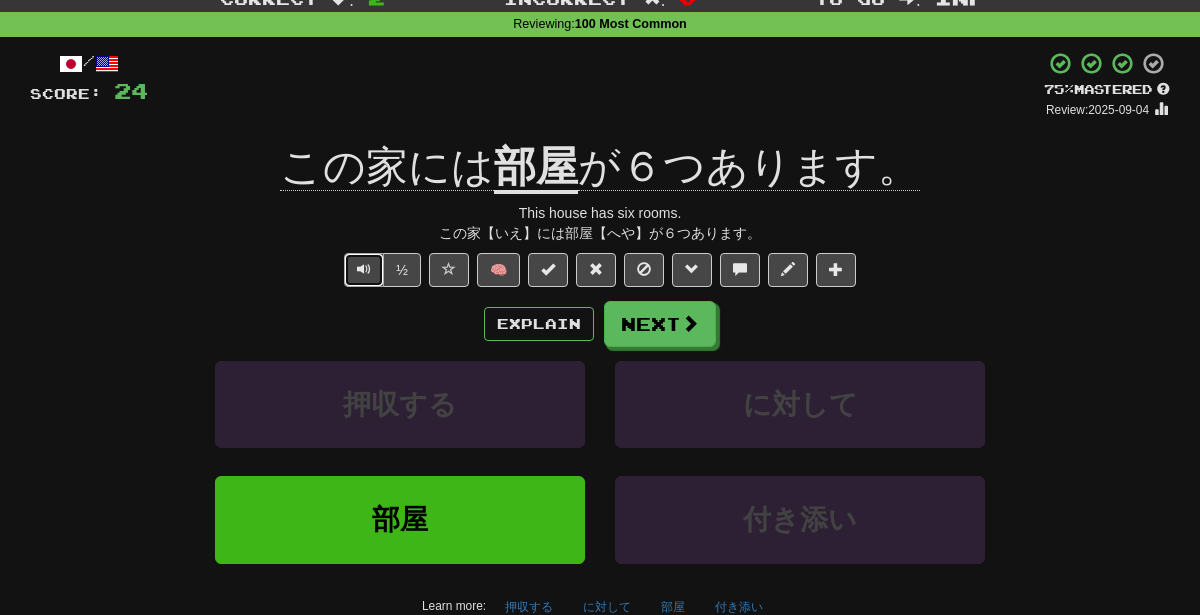click at bounding box center (364, 270) 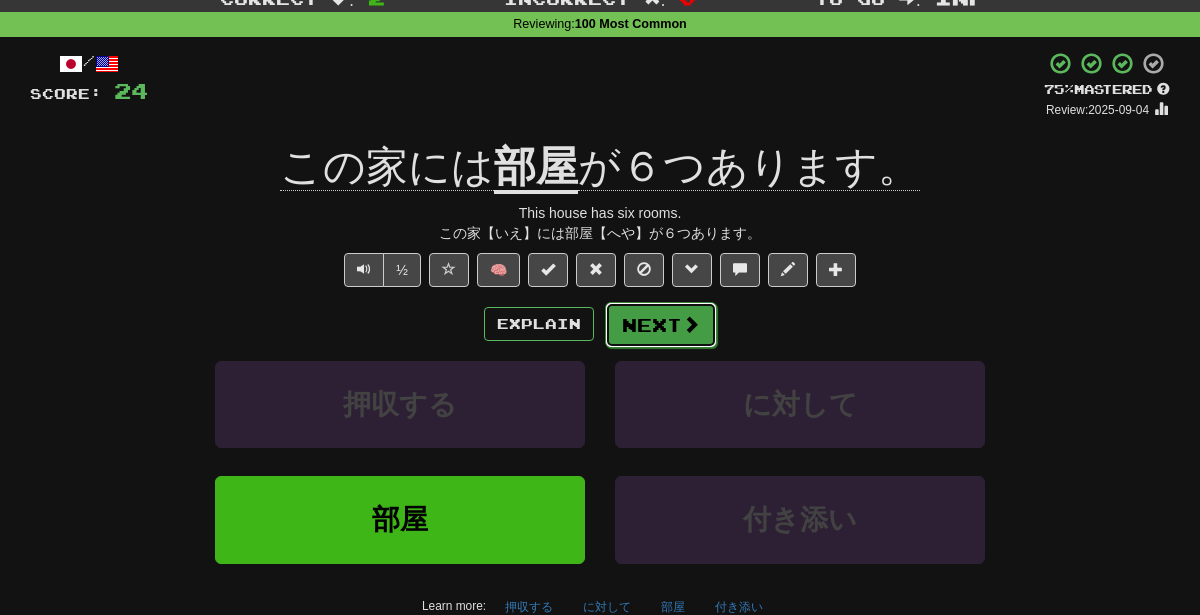 click at bounding box center [691, 324] 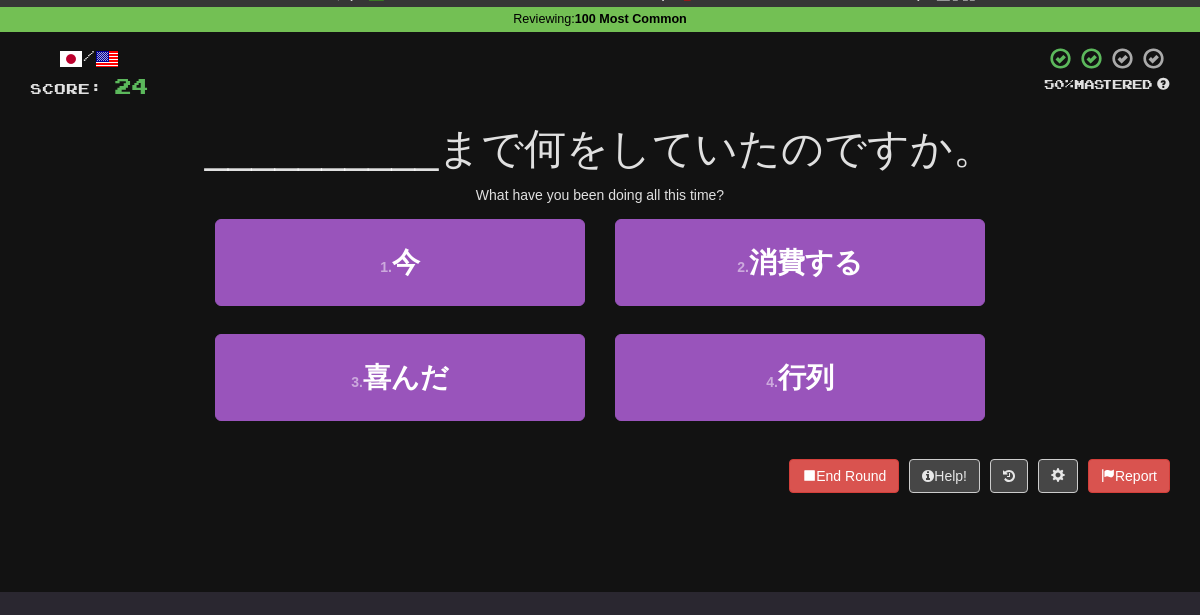 scroll, scrollTop: 76, scrollLeft: 0, axis: vertical 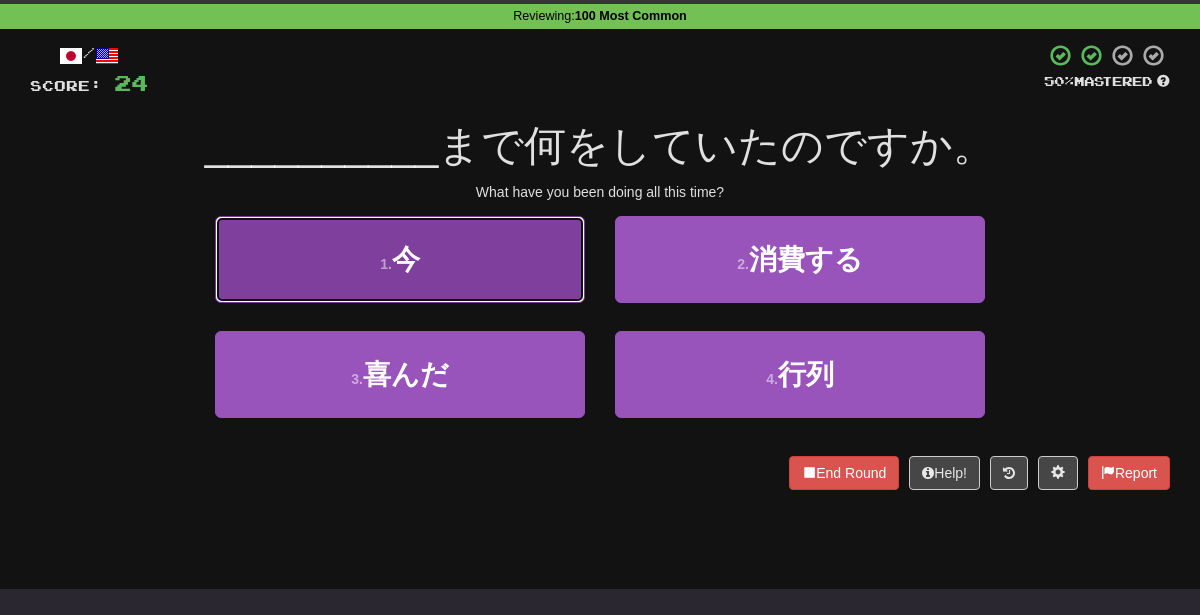 click on "1 .  今" at bounding box center [400, 259] 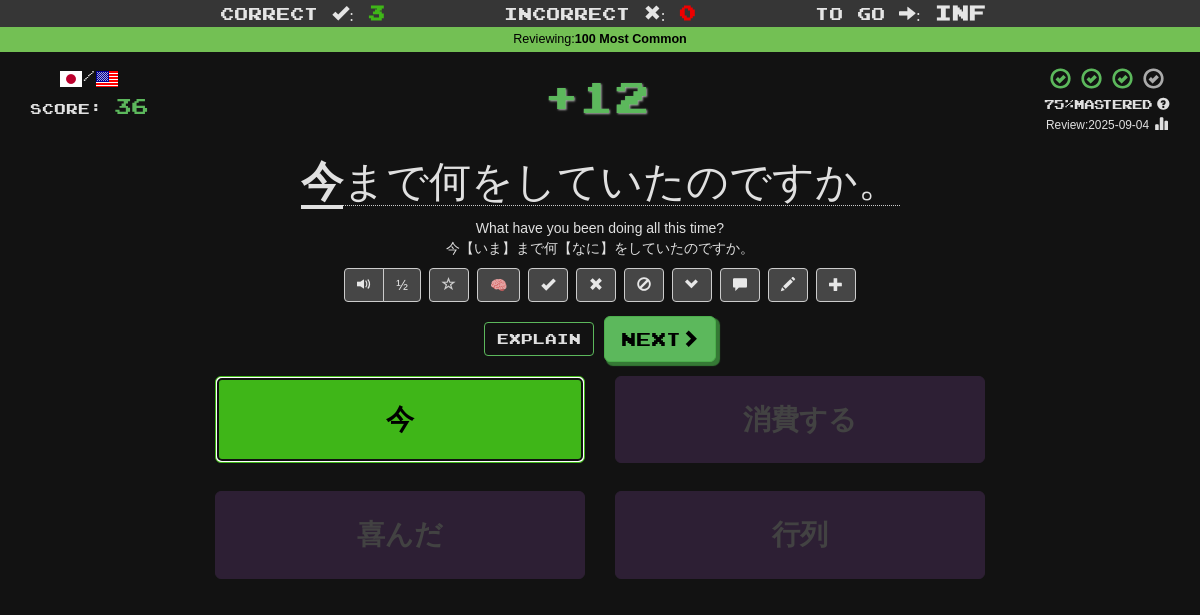scroll, scrollTop: 61, scrollLeft: 0, axis: vertical 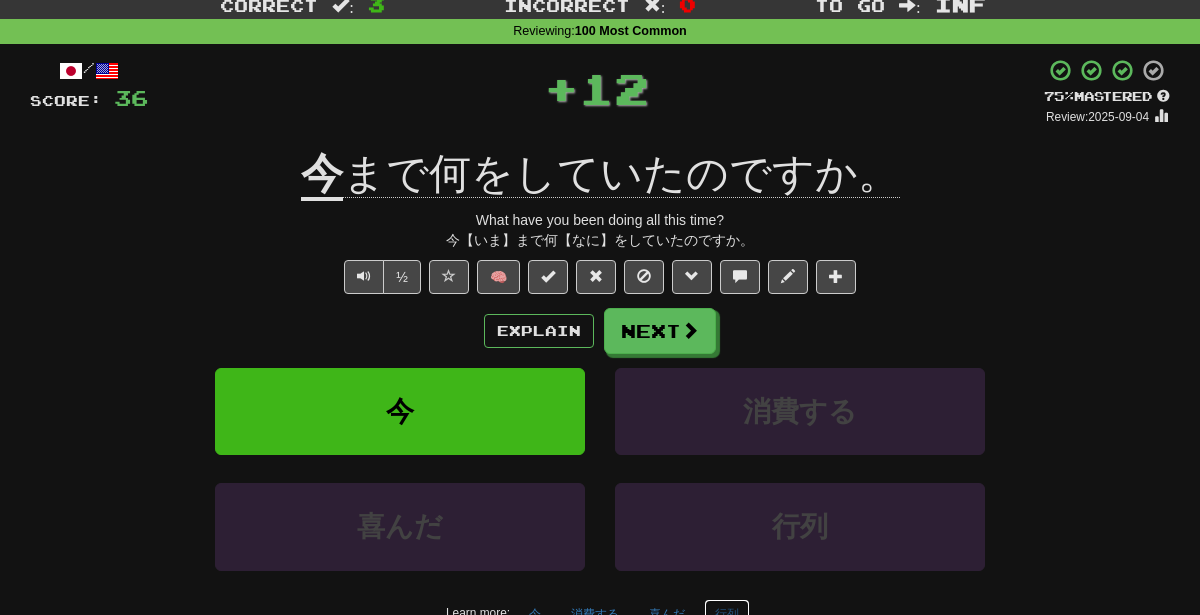 click on "行列" at bounding box center [727, 614] 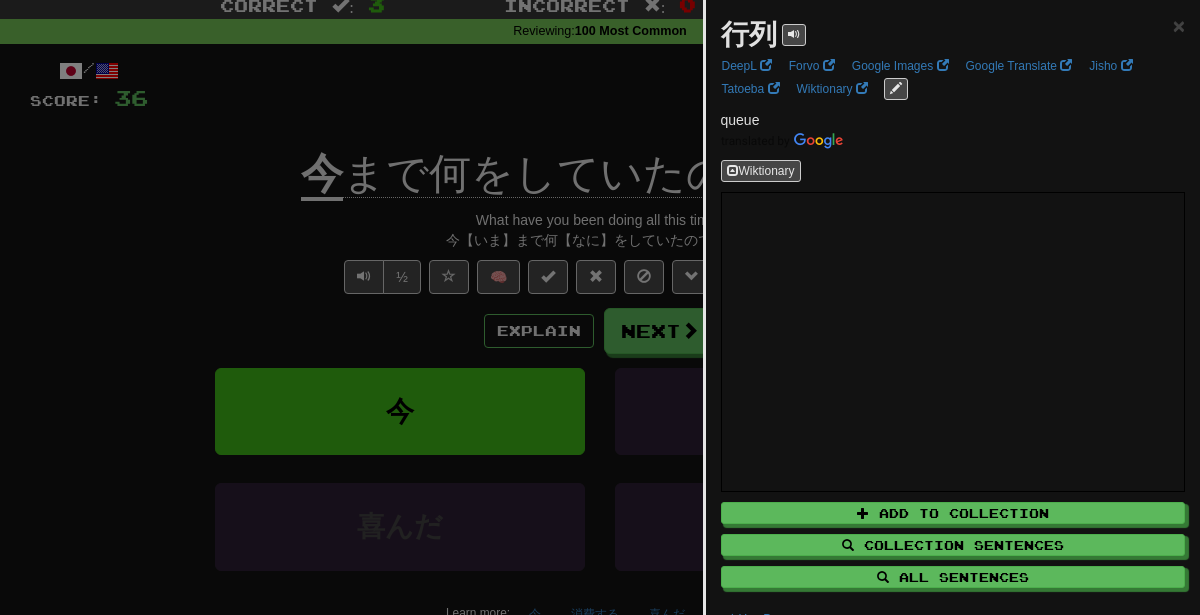 click at bounding box center [600, 307] 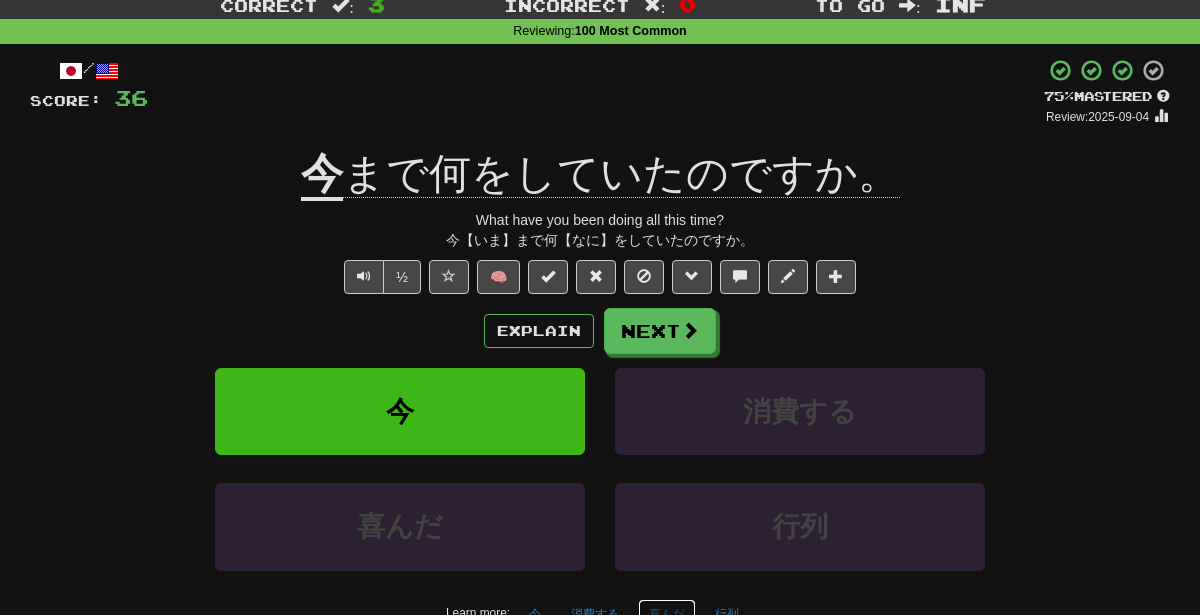 click on "喜んだ" at bounding box center [667, 614] 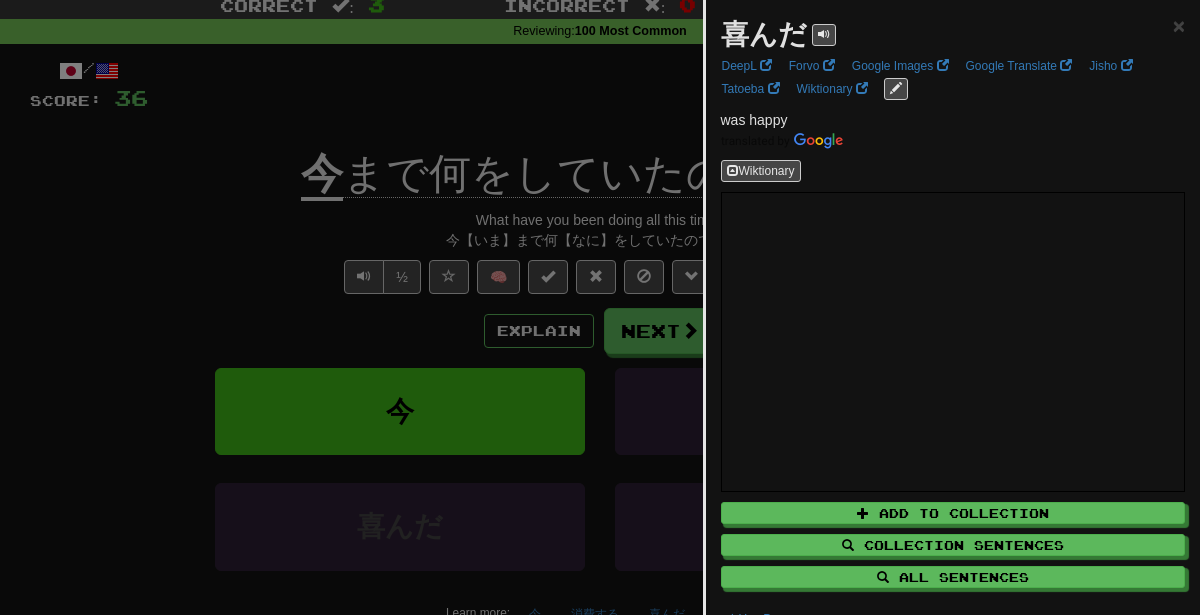 click at bounding box center (600, 307) 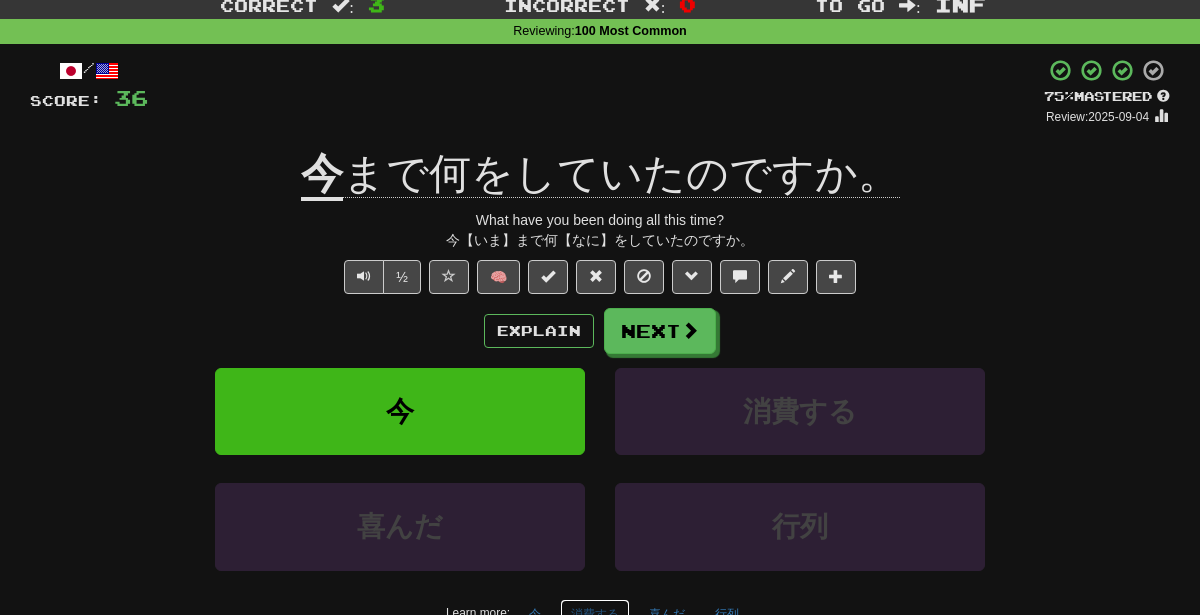 click on "消費する" at bounding box center (595, 614) 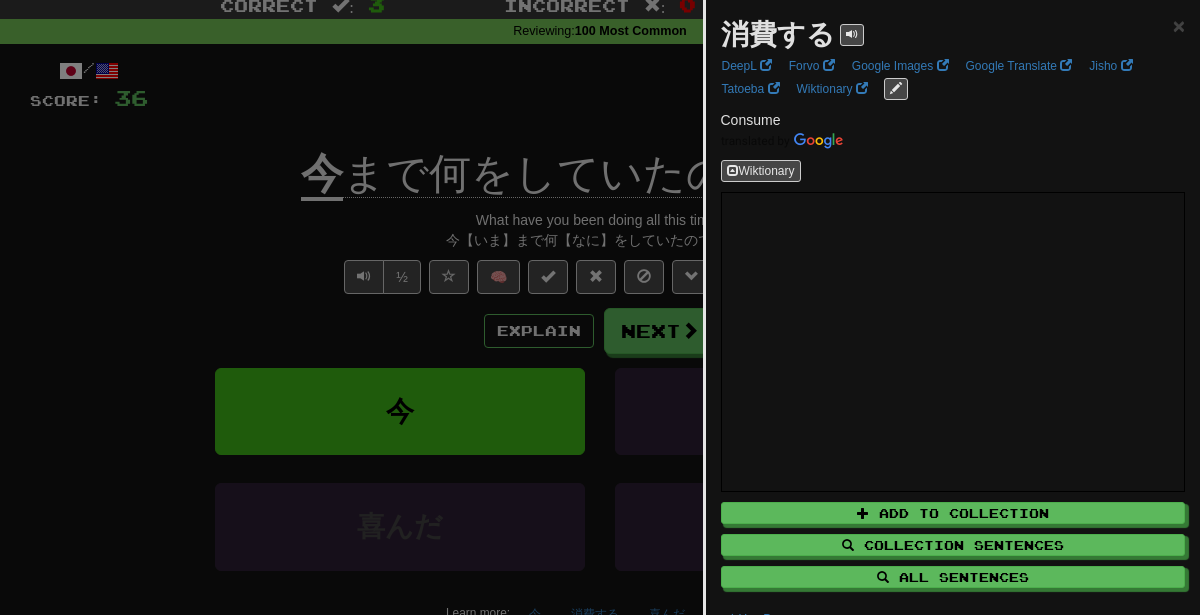 click at bounding box center [600, 307] 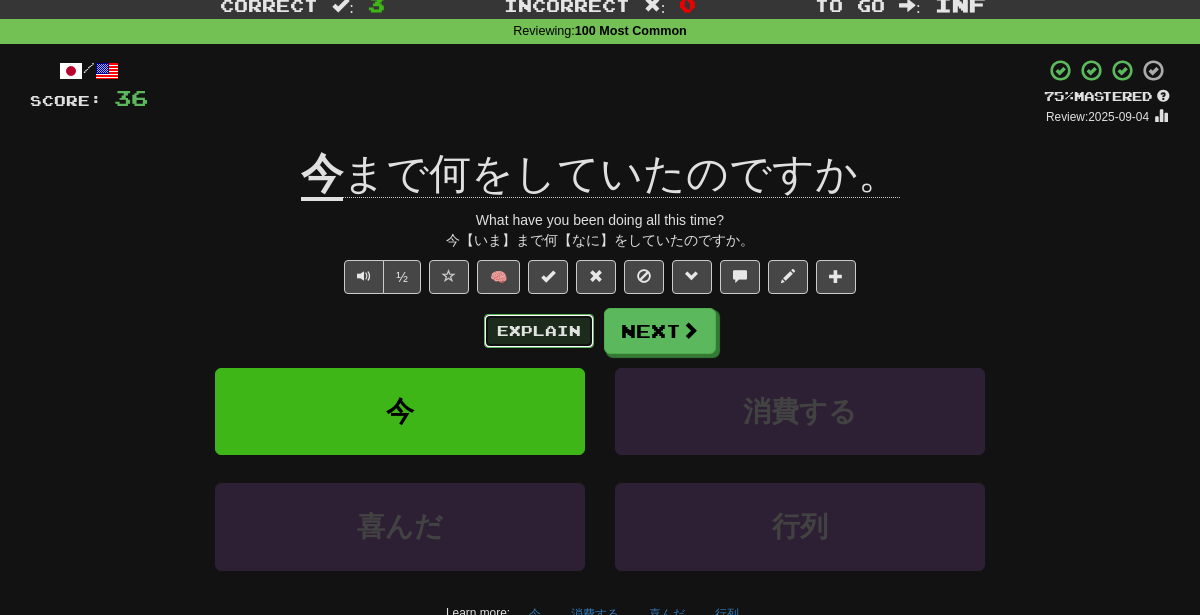 click on "Explain" at bounding box center (539, 331) 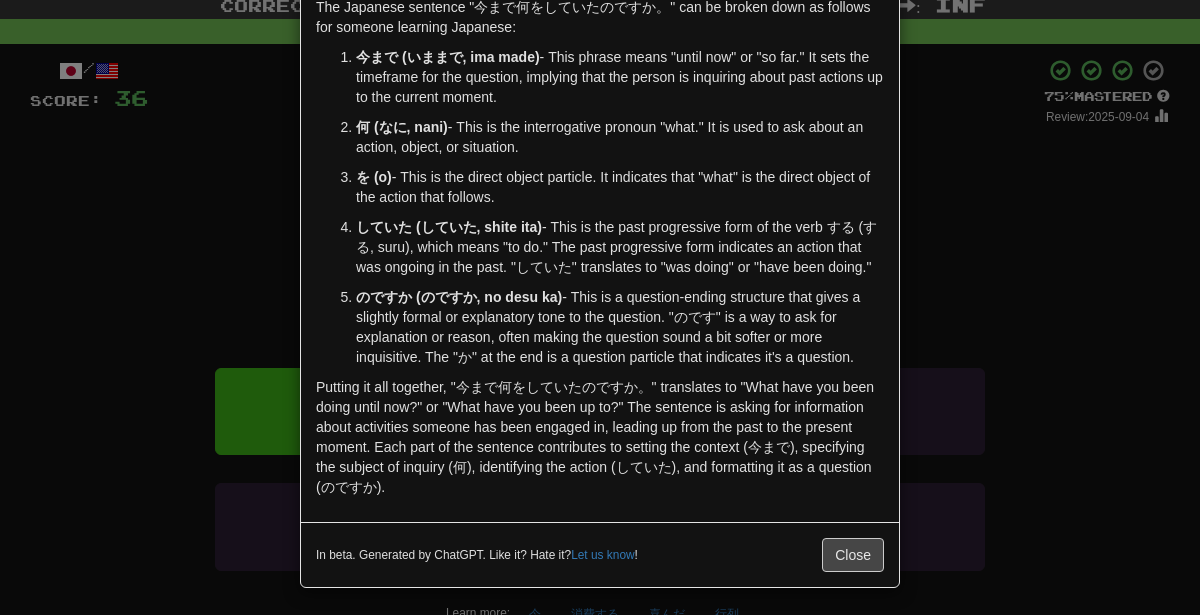 scroll, scrollTop: 0, scrollLeft: 0, axis: both 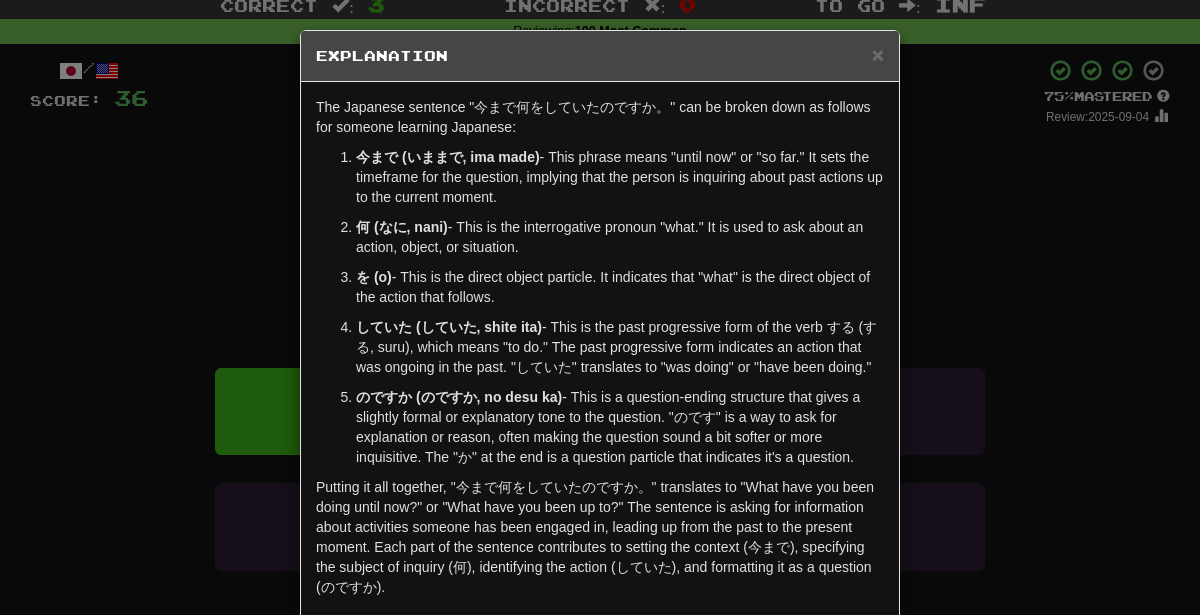click on "× Explanation The Japanese sentence "今まで何をしていたのですか。" can be broken down as follows for someone learning Japanese:
今まで (いままで, ima made)  - This phrase means "until now" or "so far." It sets the timeframe for the question, implying that the person is inquiring about past actions up to the current moment.
何 (なに, nani)  - This is the interrogative pronoun "what." It is used to ask about an action, object, or situation.
を (o)  - This is the direct object particle. It indicates that "what" is the direct object of the action that follows.
していた (していた, shite ita)  - This is the past progressive form of the verb する (する, suru), which means "to do." The past progressive form indicates an action that was ongoing in the past. "していた" translates to "was doing" or "have been doing."
のですか (のですか, no desu ka)
In beta. Generated by ChatGPT. Like it? Hate it?  Let us know ! Close" at bounding box center [600, 307] 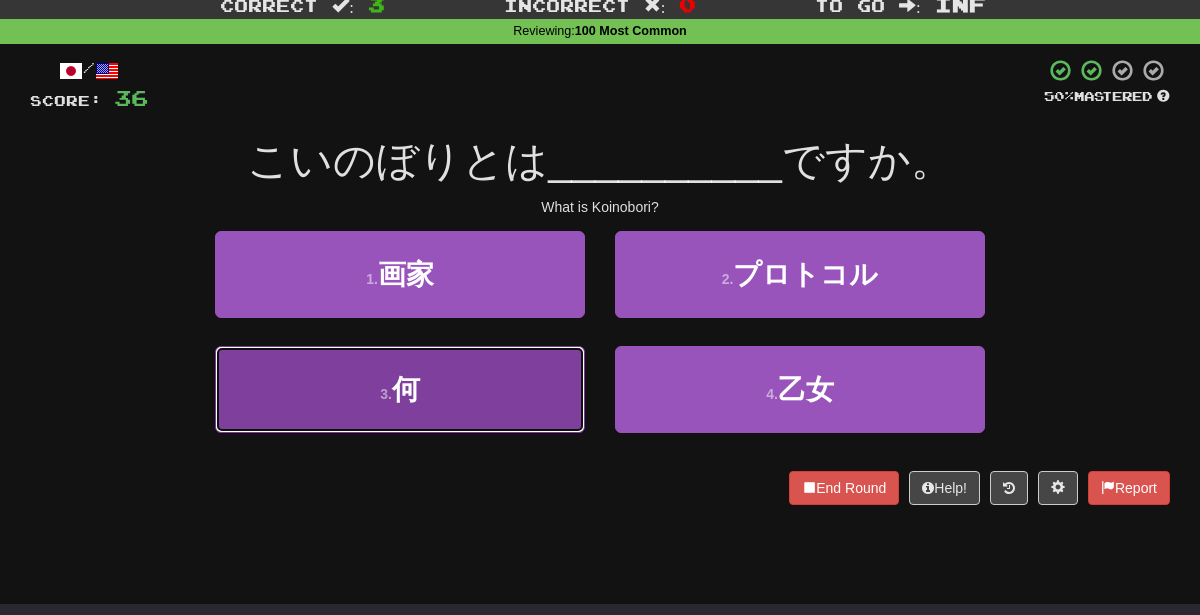 click on "3 .  何" at bounding box center [400, 389] 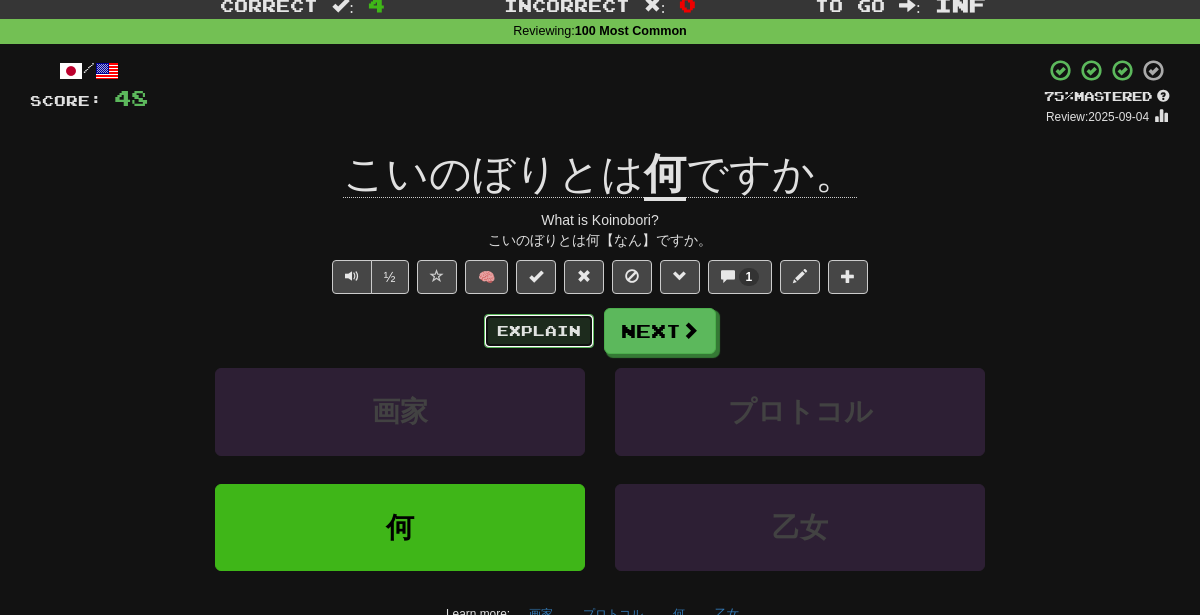 click on "Explain" at bounding box center (539, 331) 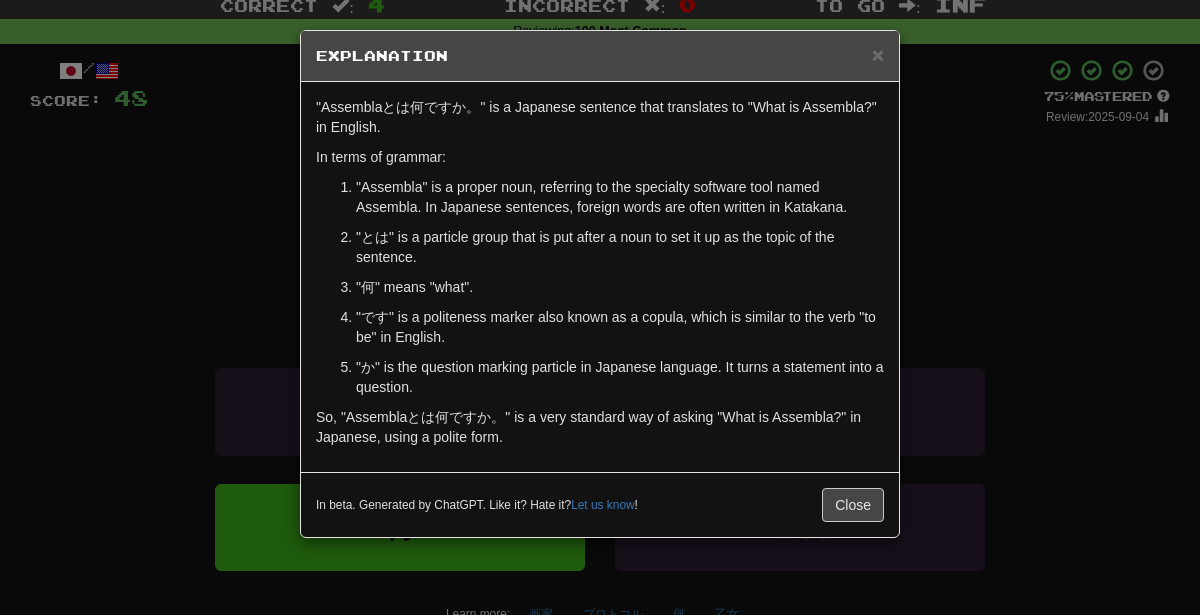 click on "× Explanation "Assemblaとは何ですか。" is a Japanese sentence that translates to "What is Assembla?" in English.
In terms of grammar:
"Assembla" is a proper noun, referring to the specialty software tool named Assembla. In Japanese sentences, foreign words are often written in Katakana.
"とは" is a particle group that is put after a noun to set it up as the topic of the sentence.
"何" means "what".
"です" is a politeness marker also known as a copula, which is similar to the verb "to be" in English.
"か" is the question marking particle in Japanese language. It turns a statement into a question.
So, "Assemblaとは何ですか。" is a very standard way of asking "What is Assembla?" in Japanese, using a polite form. In beta. Generated by ChatGPT. Like it? Hate it?  Let us know ! Close" at bounding box center [600, 307] 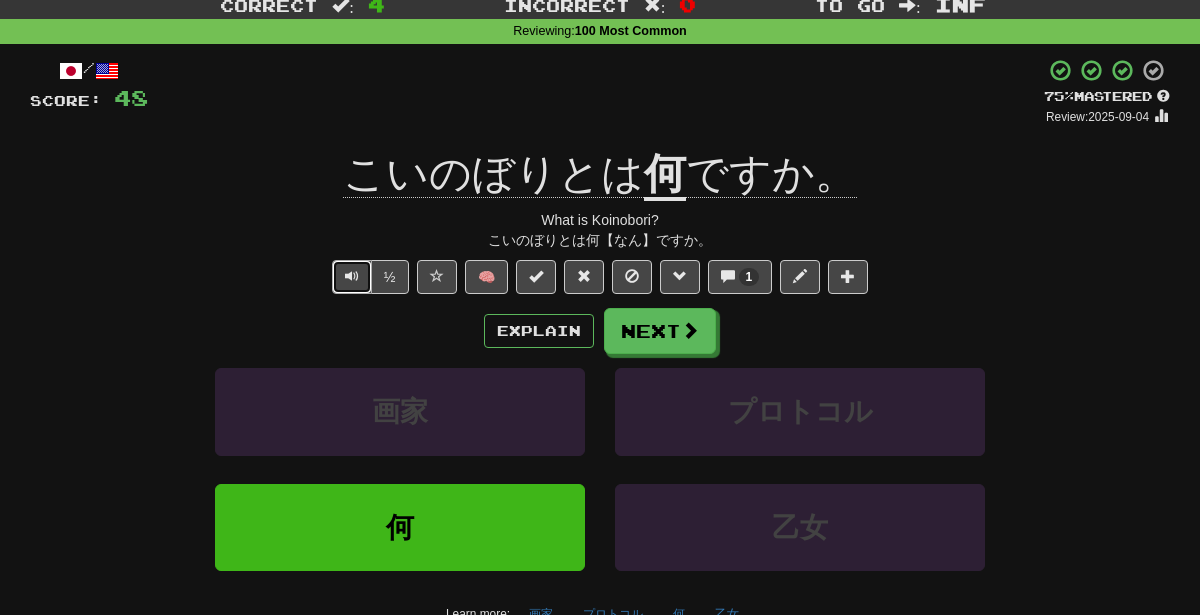 click at bounding box center [352, 277] 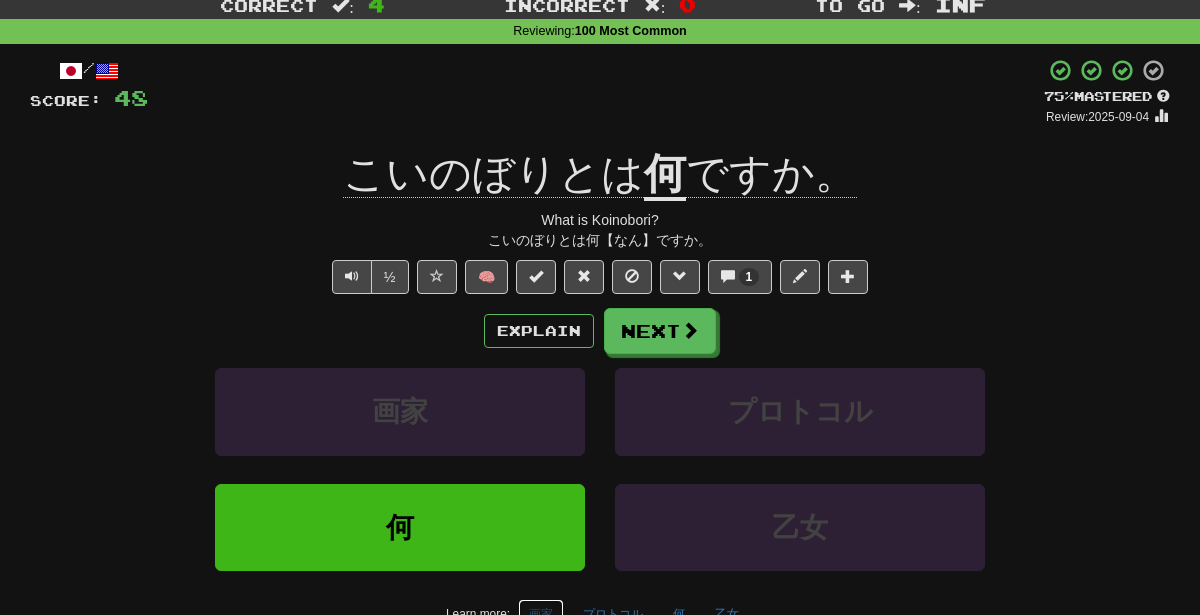click on "画家" at bounding box center (541, 614) 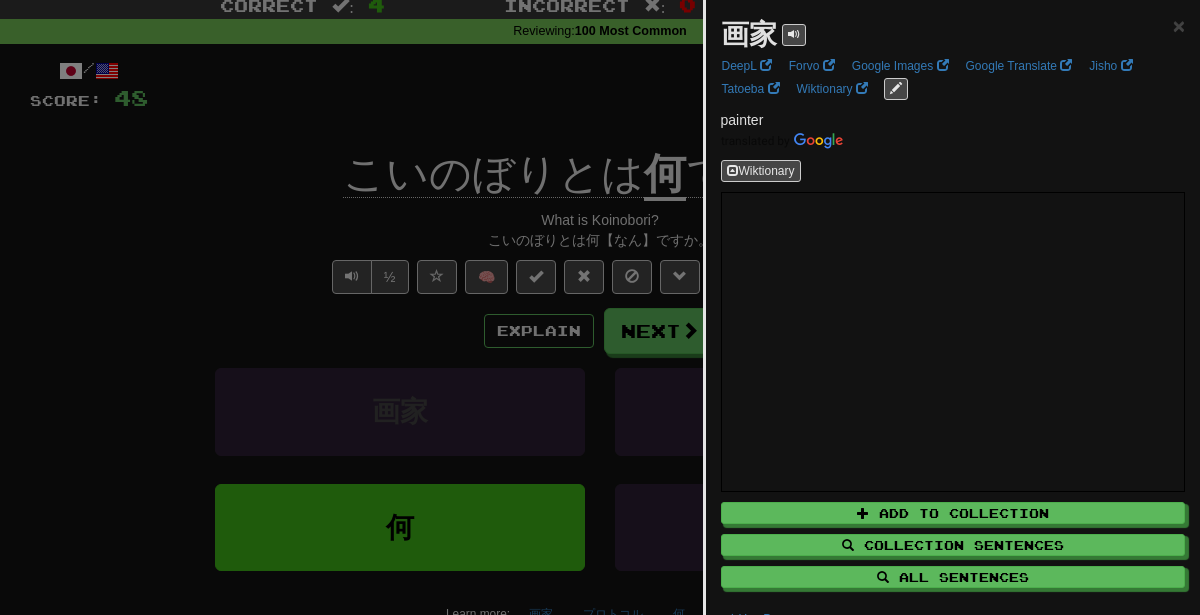 click at bounding box center (600, 307) 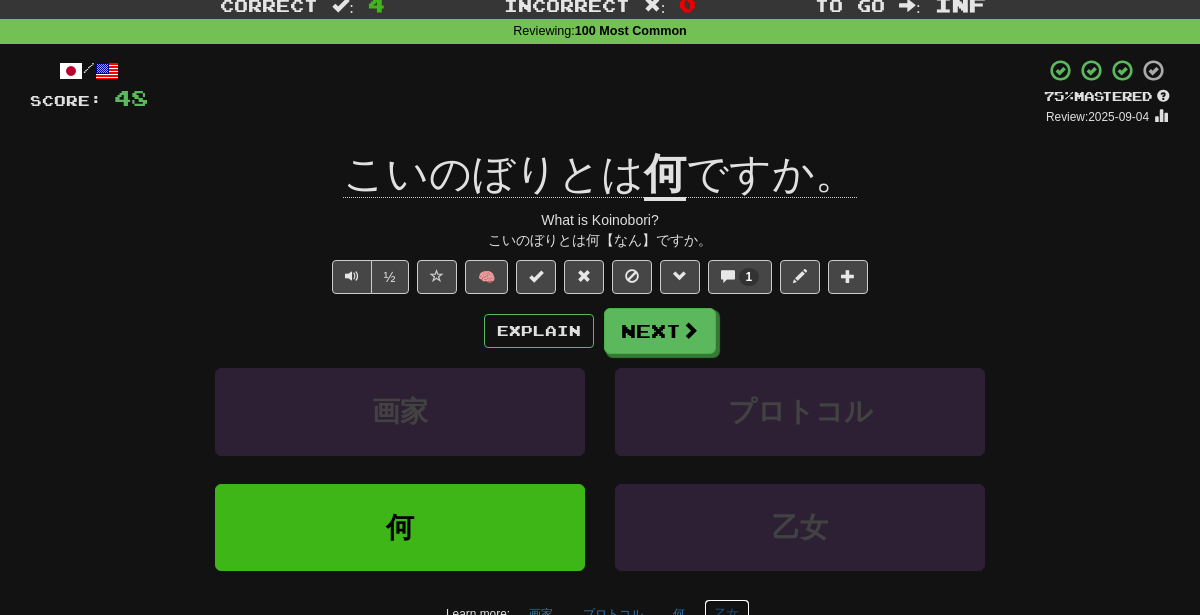 click on "乙女" at bounding box center [727, 614] 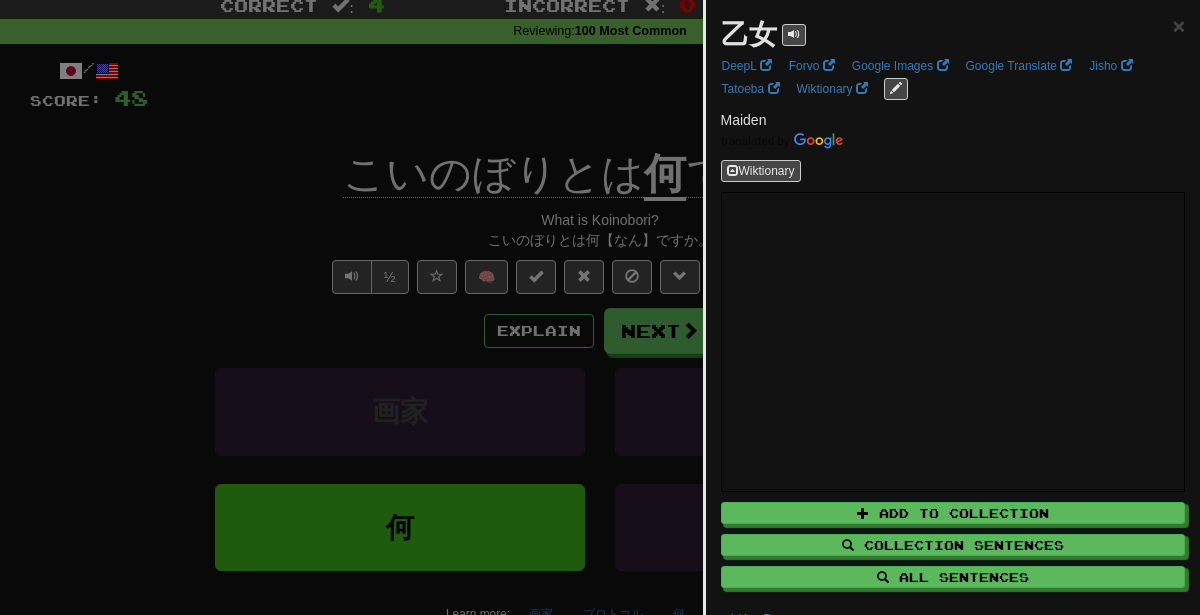 click at bounding box center [600, 307] 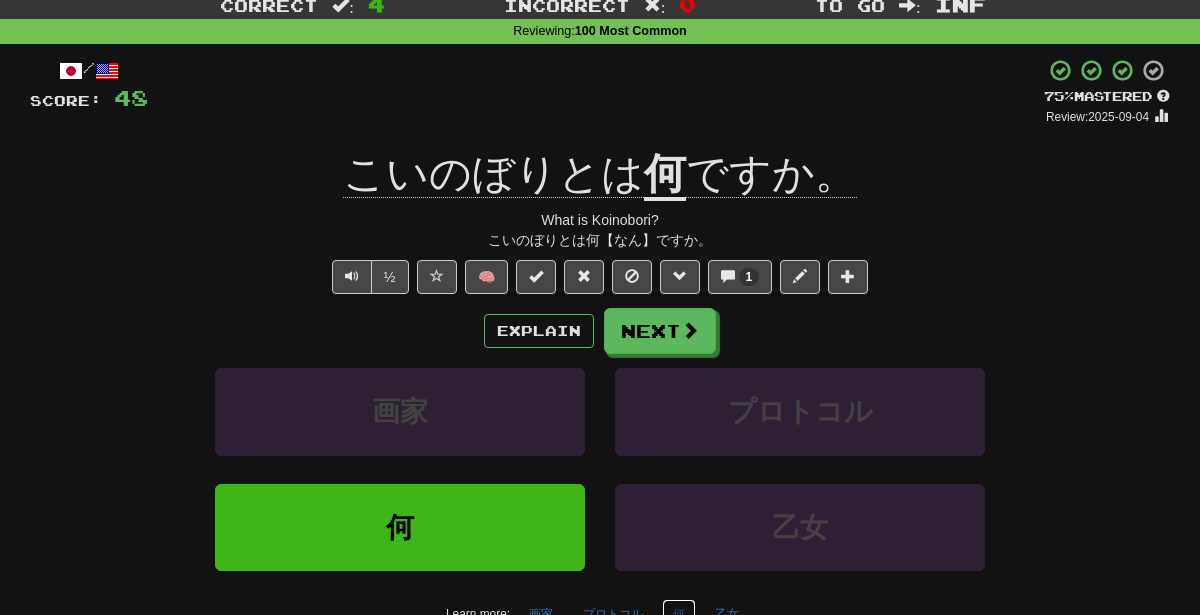 click on "何" at bounding box center (679, 614) 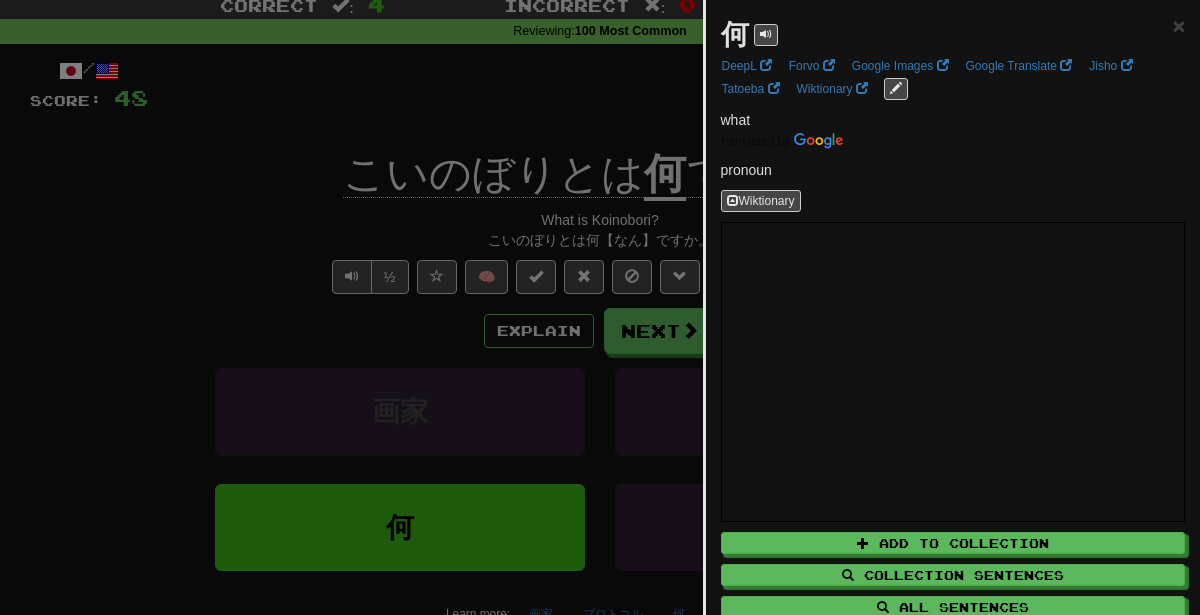 click at bounding box center [600, 307] 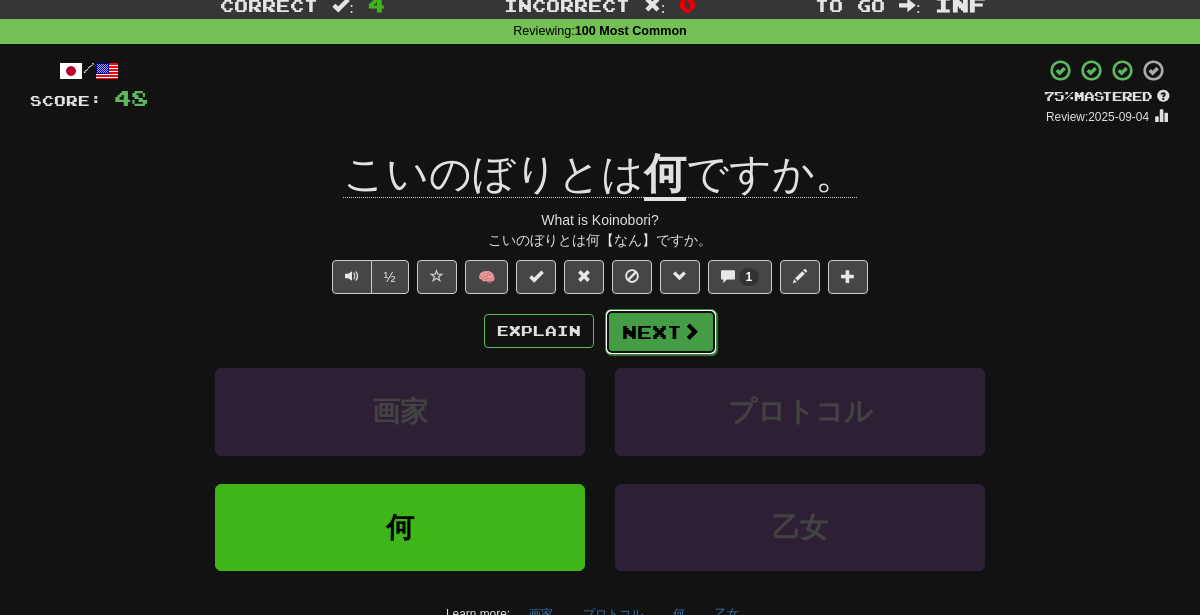 click on "Next" at bounding box center [661, 332] 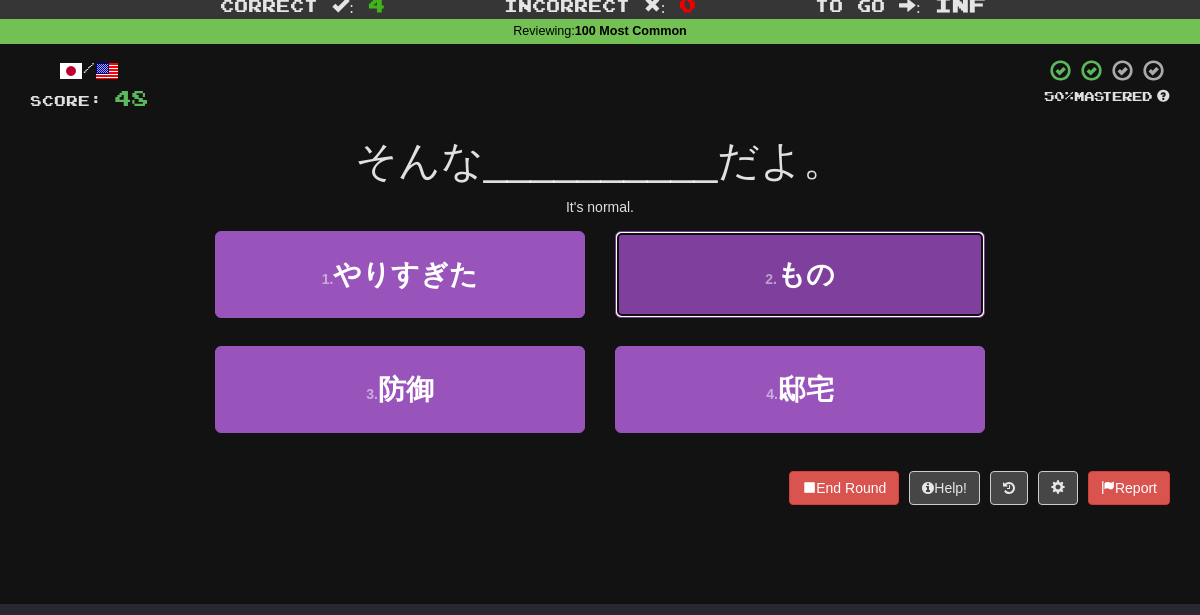 click on "もの" at bounding box center (806, 274) 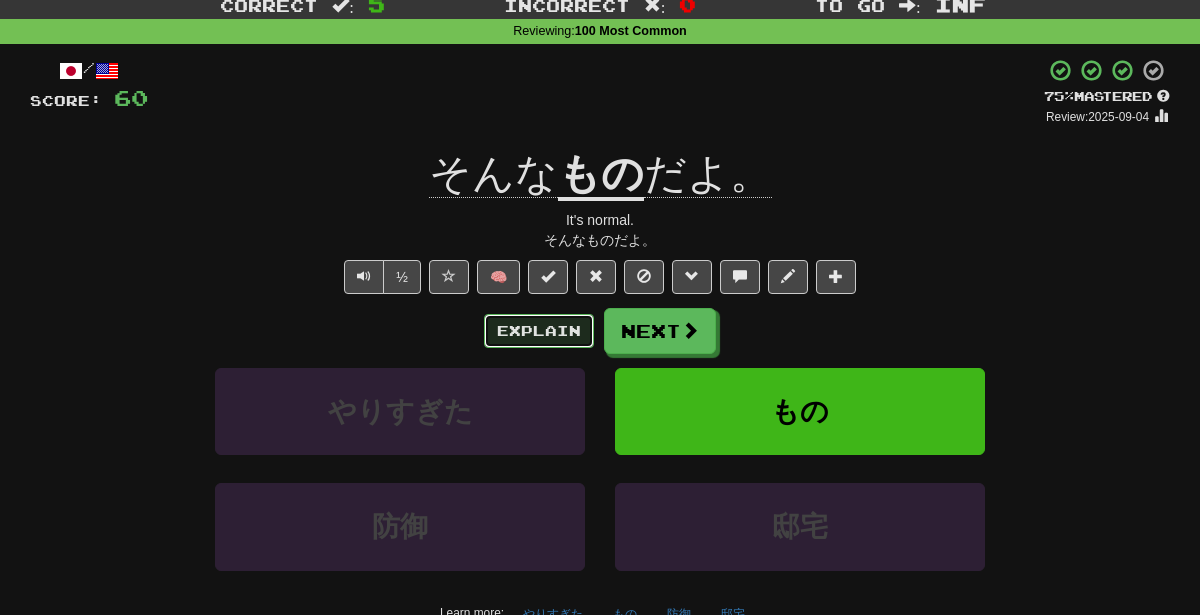 click on "Explain" at bounding box center (539, 331) 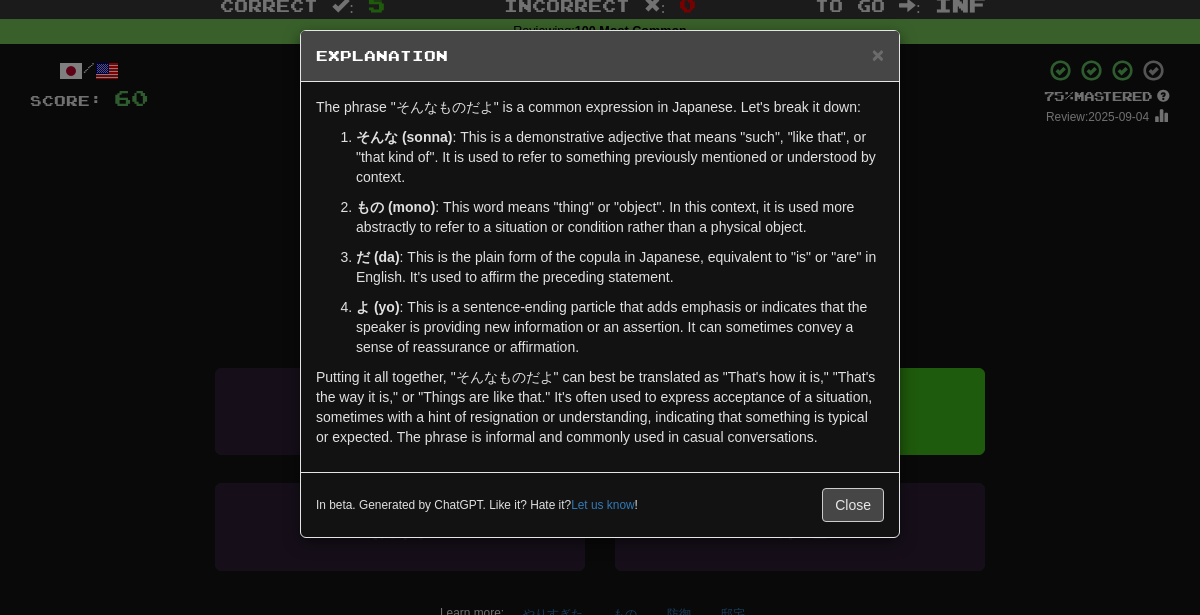 click on "× Explanation The phrase "そんなものだよ" is a common expression in Japanese. Let's break it down:
そんな (sonna) : This is a demonstrative adjective that means "such", "like that", or "that kind of". It is used to refer to something previously mentioned or understood by context.
もの (mono) : This word means "thing" or "object". In this context, it is used more abstractly to refer to a situation or condition rather than a physical object.
だ (da) : This is the plain form of the copula in Japanese, equivalent to "is" or "are" in English. It's used to affirm the preceding statement.
よ (yo) : This is a sentence-ending particle that adds emphasis or indication that the speaker is providing new information or an assertion. It can sometimes convey a sense of reassurance or affirmation.
In beta. Generated by ChatGPT. Like it? Hate it?  Let us know ! Close" at bounding box center (600, 307) 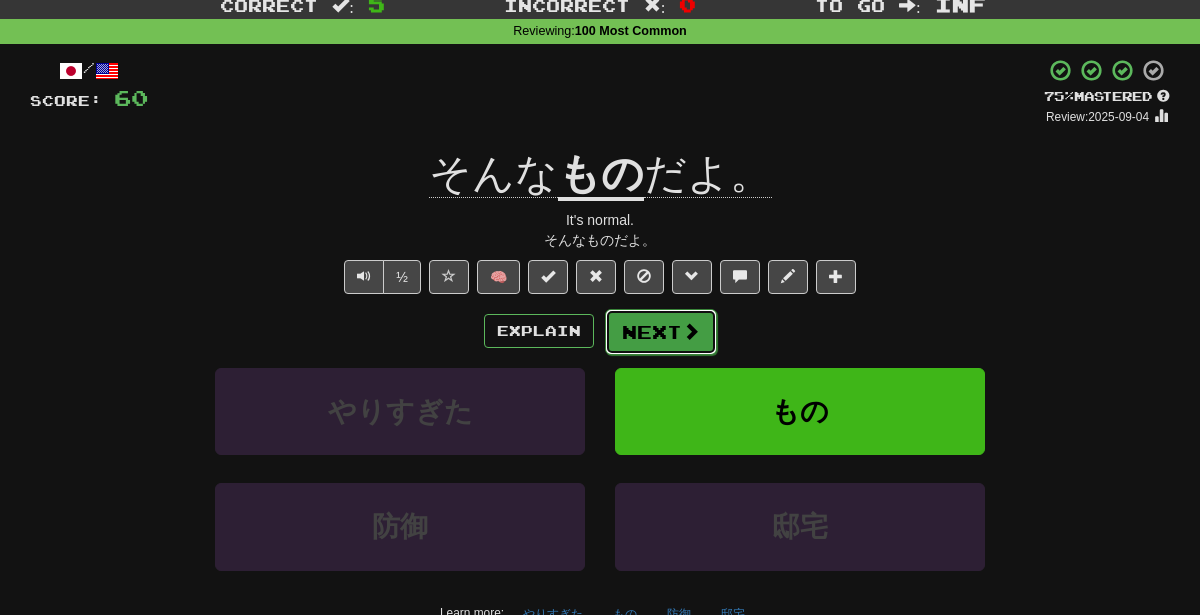 click on "Next" at bounding box center [661, 332] 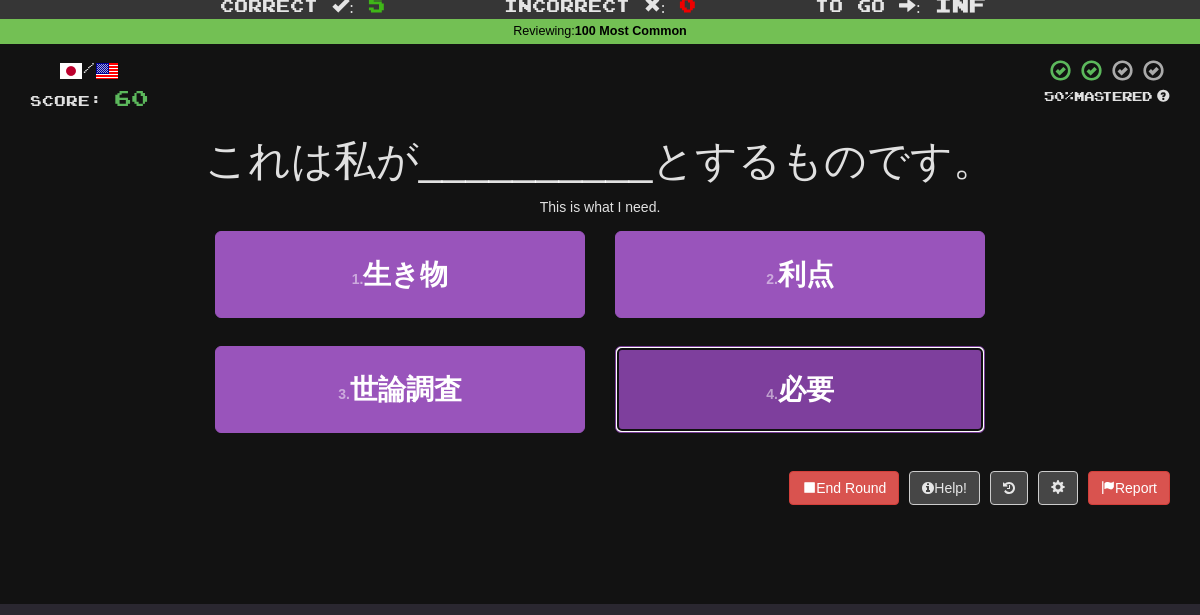 click on "4 .  必要" at bounding box center (800, 389) 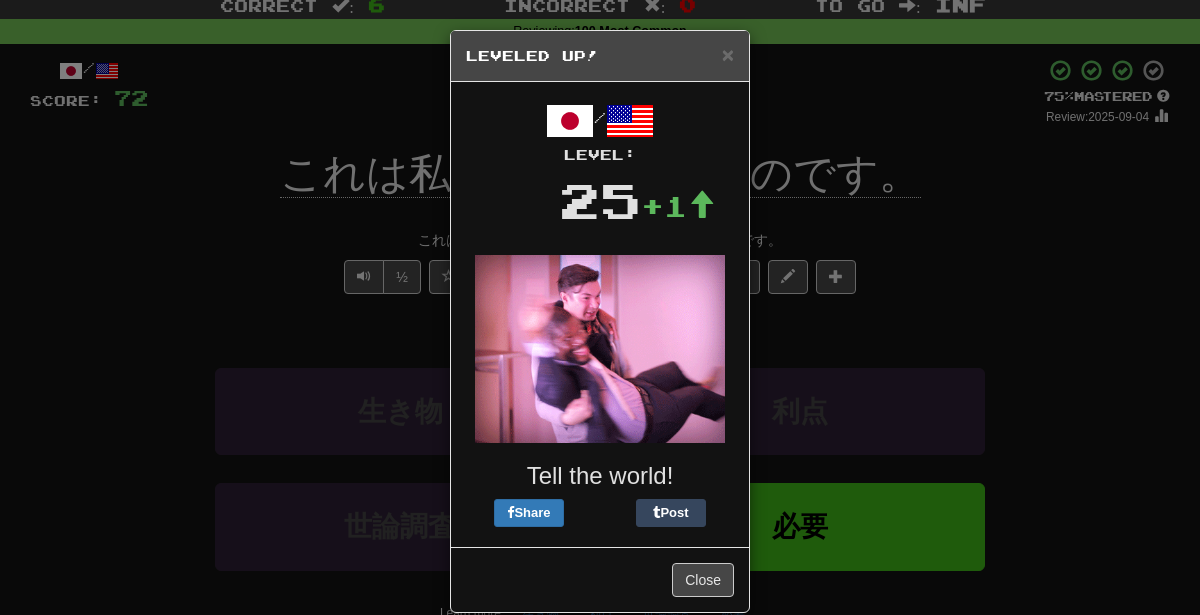 click on "× Leveled Up!  /  Level: 25 +1 Tell the world!  Share  Post Close" at bounding box center (600, 307) 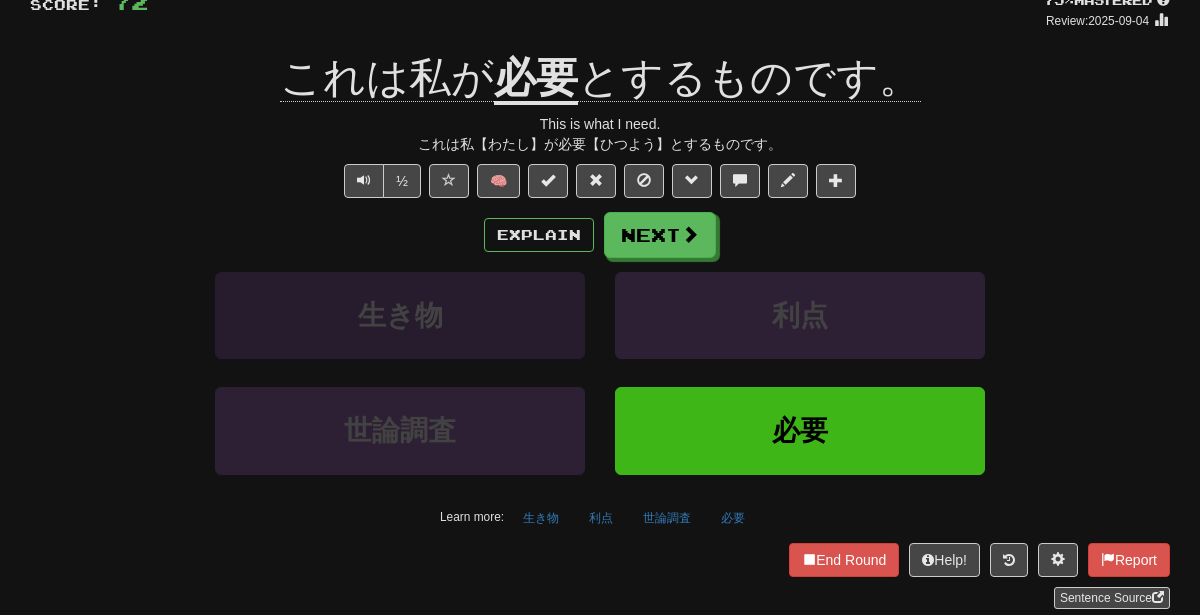 scroll, scrollTop: 178, scrollLeft: 0, axis: vertical 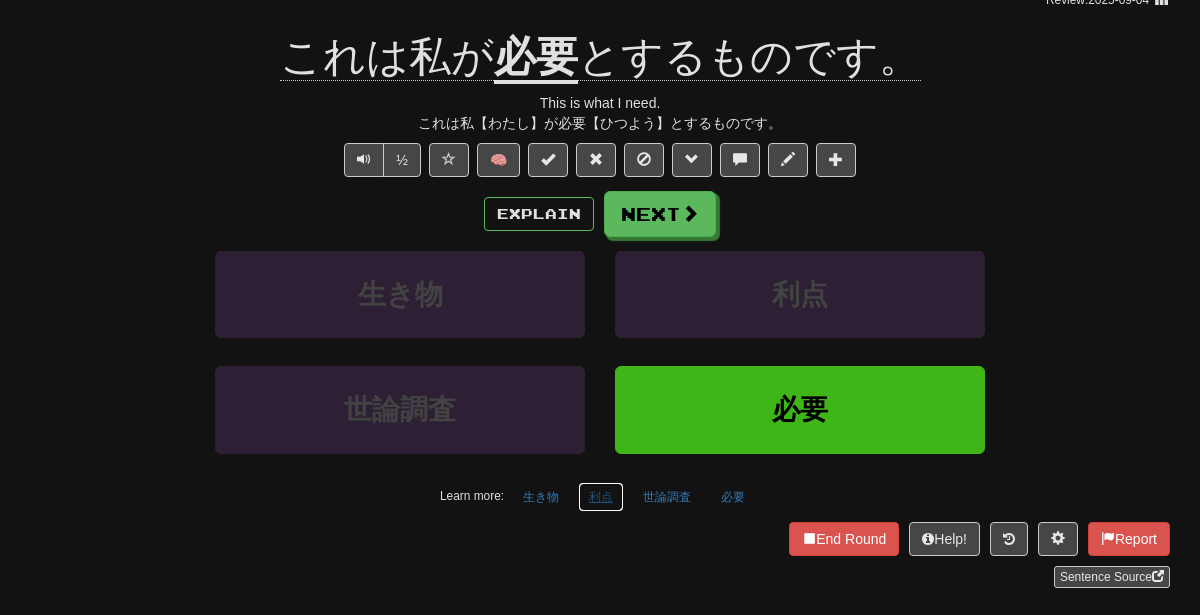 click on "利点" at bounding box center [601, 497] 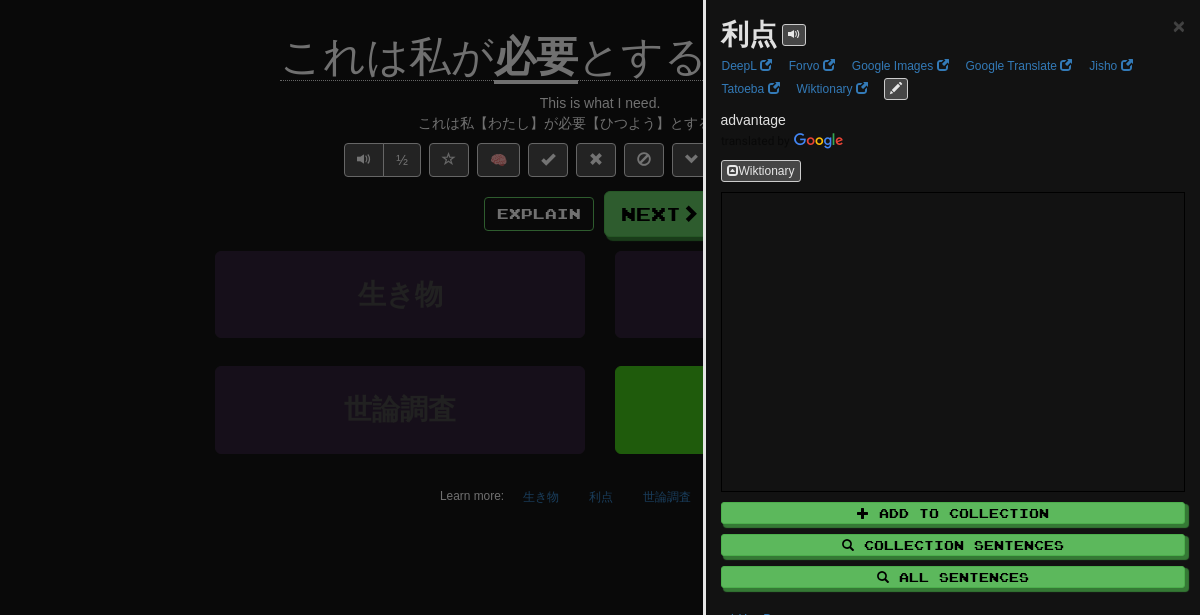 click at bounding box center [600, 307] 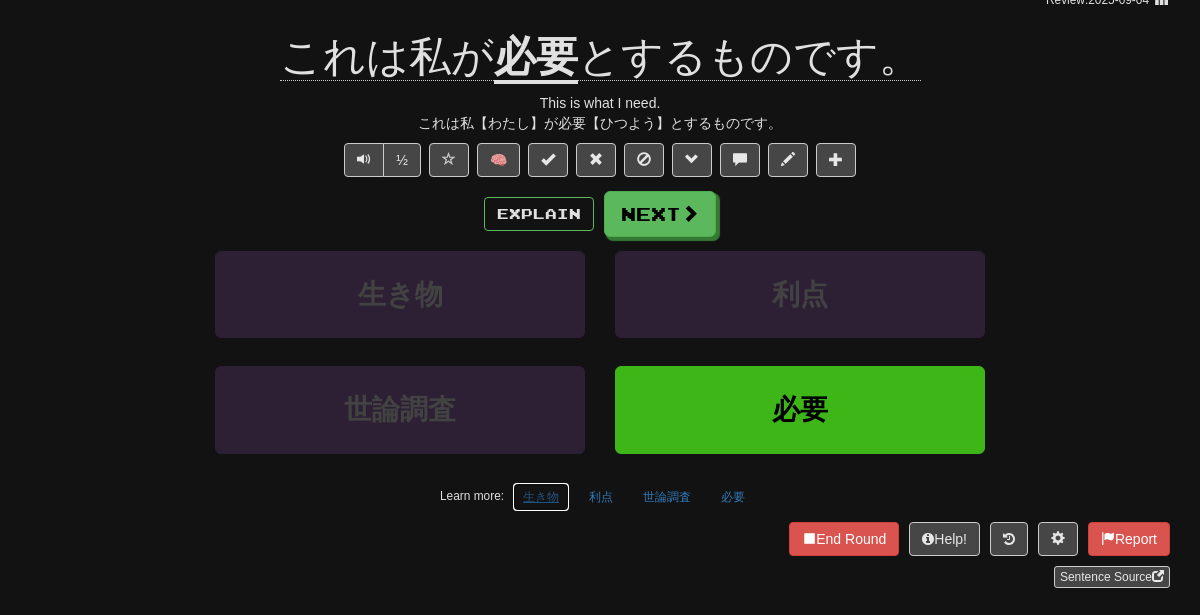 click on "生き物" at bounding box center (541, 497) 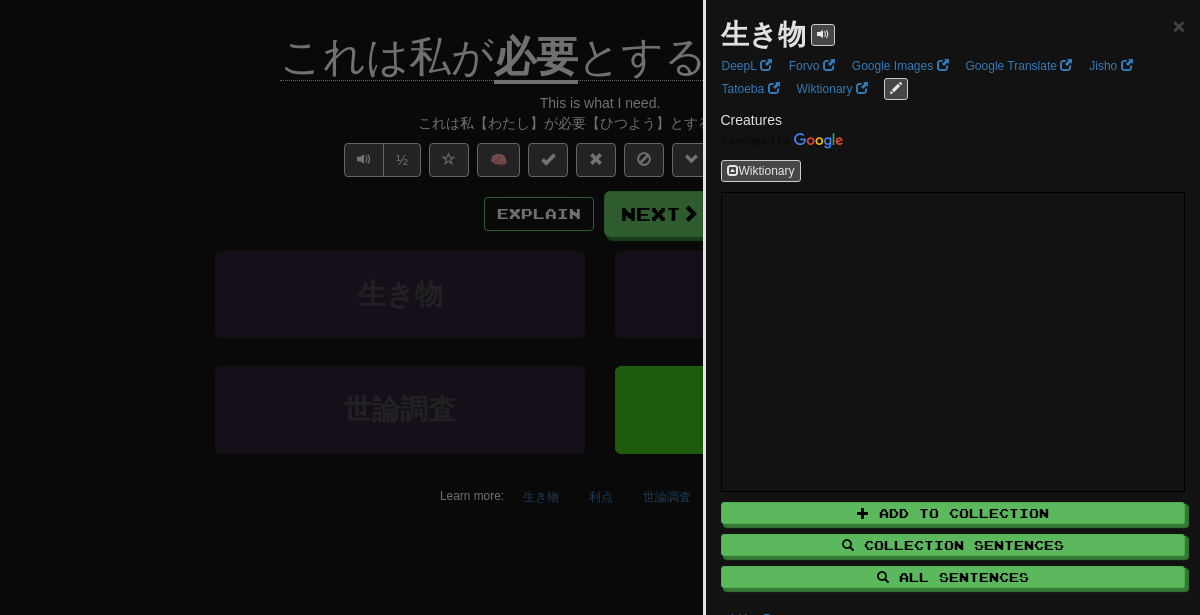 click at bounding box center [600, 307] 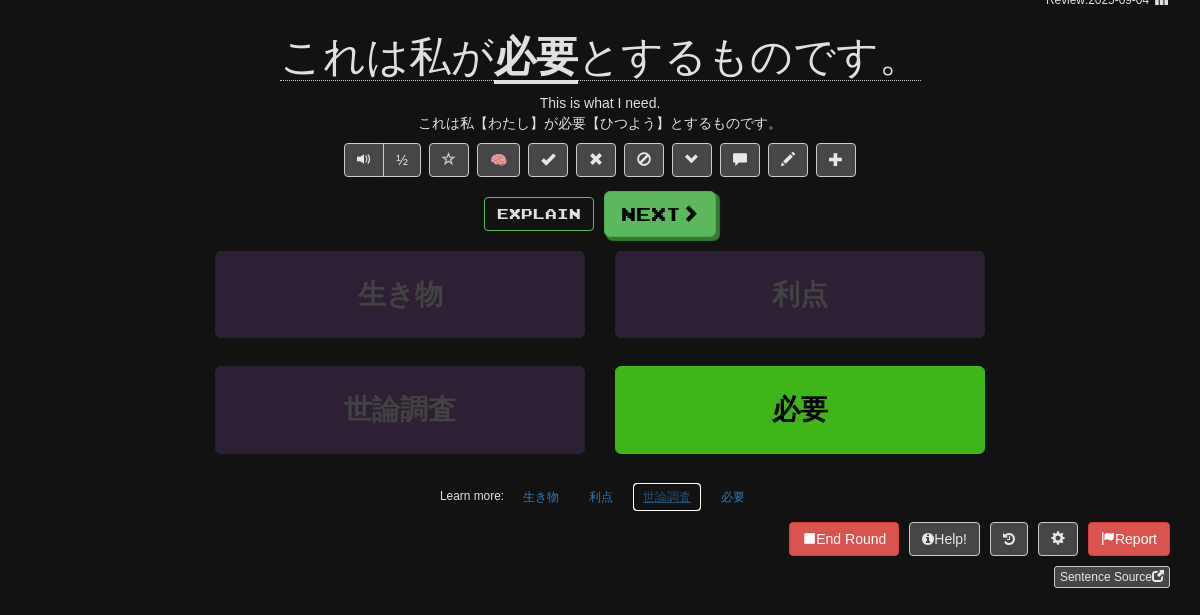 click on "世論調査" at bounding box center (667, 497) 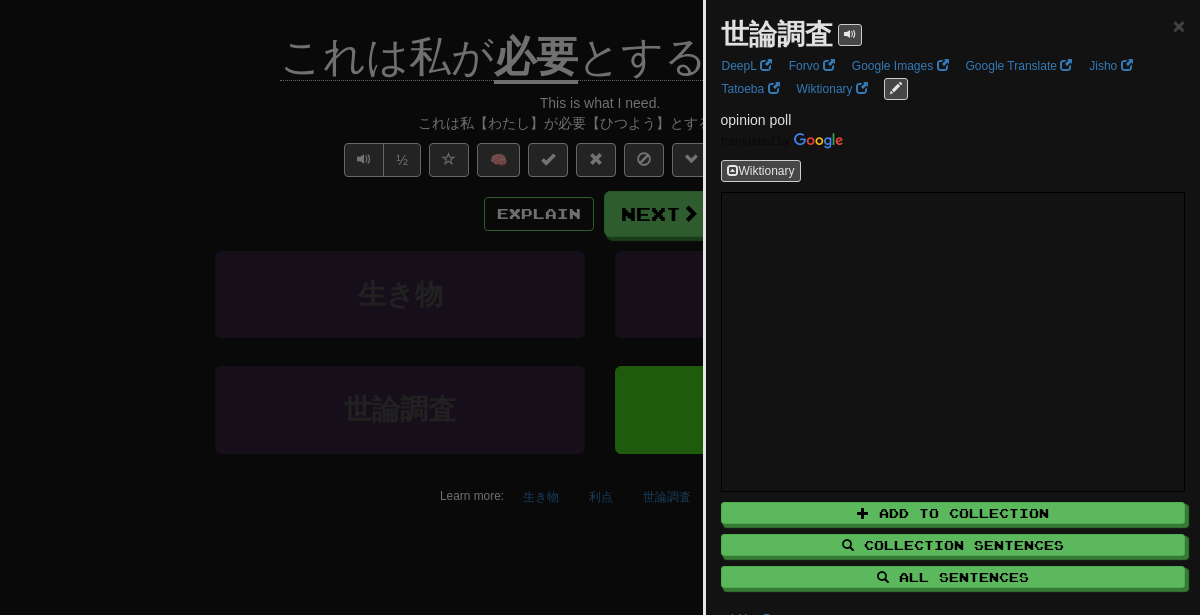 click at bounding box center (600, 307) 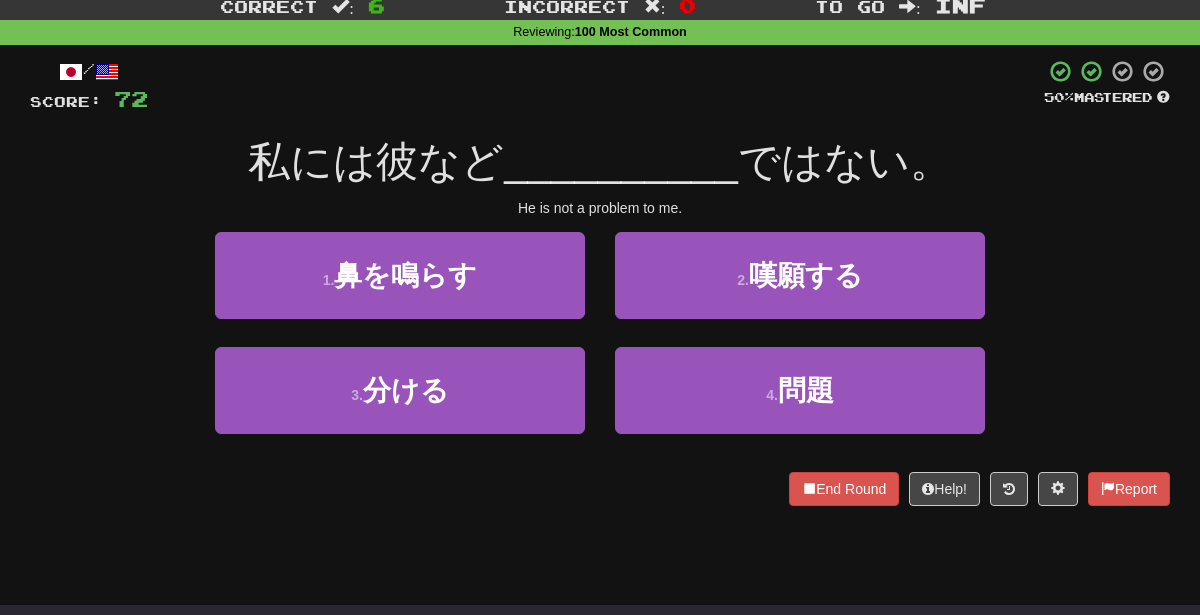 scroll, scrollTop: 61, scrollLeft: 0, axis: vertical 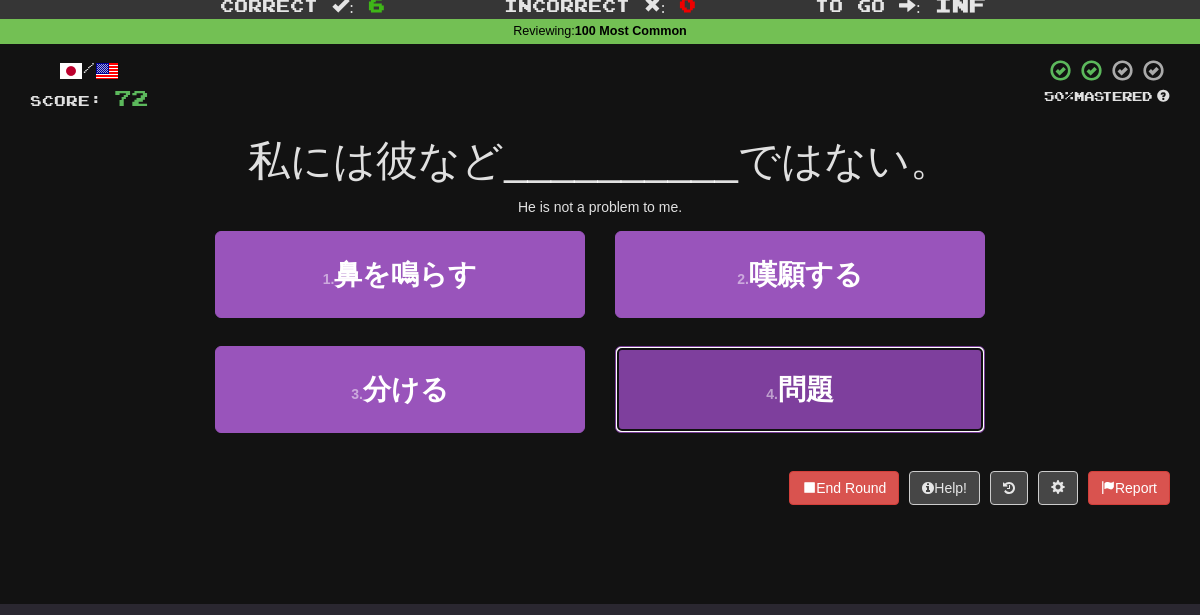 click on "問題" at bounding box center (806, 389) 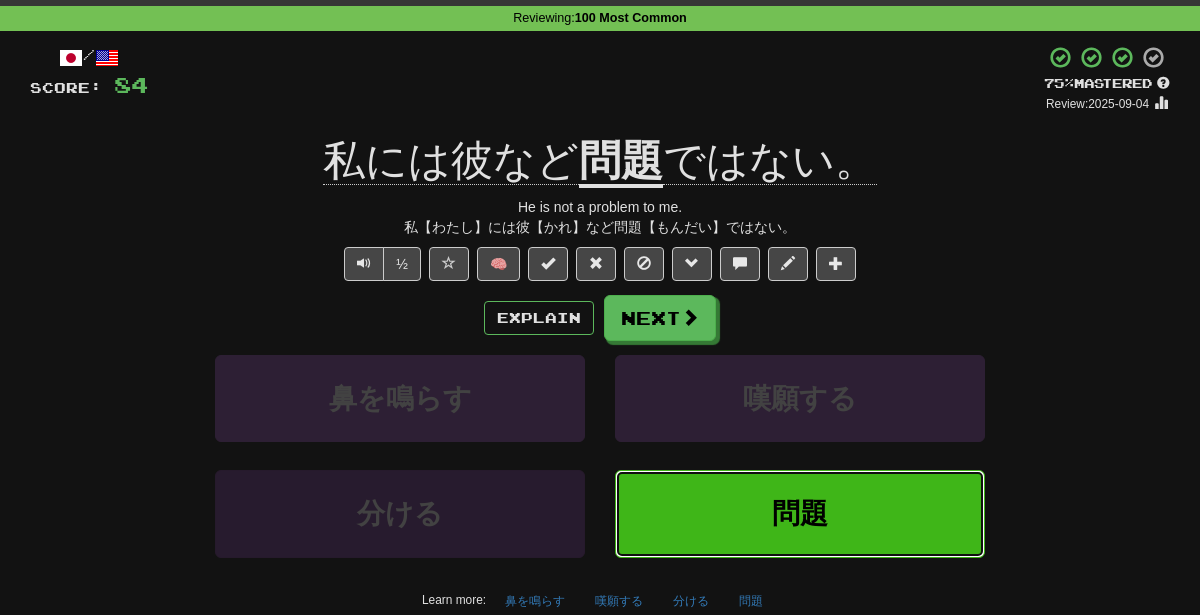 scroll, scrollTop: 76, scrollLeft: 0, axis: vertical 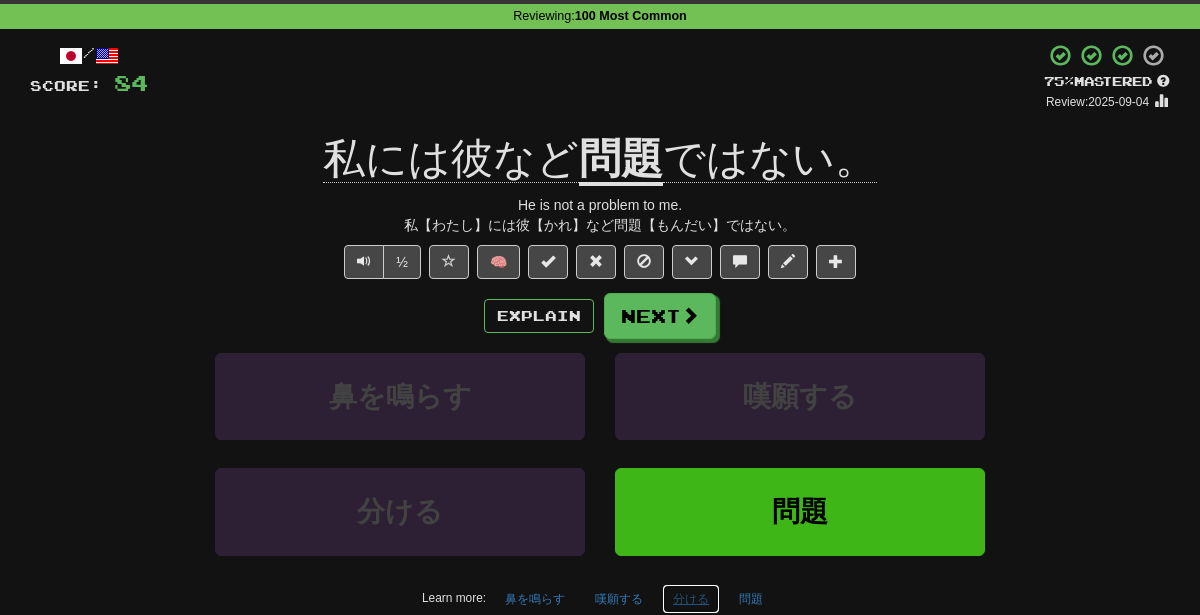 click on "分ける" at bounding box center [691, 599] 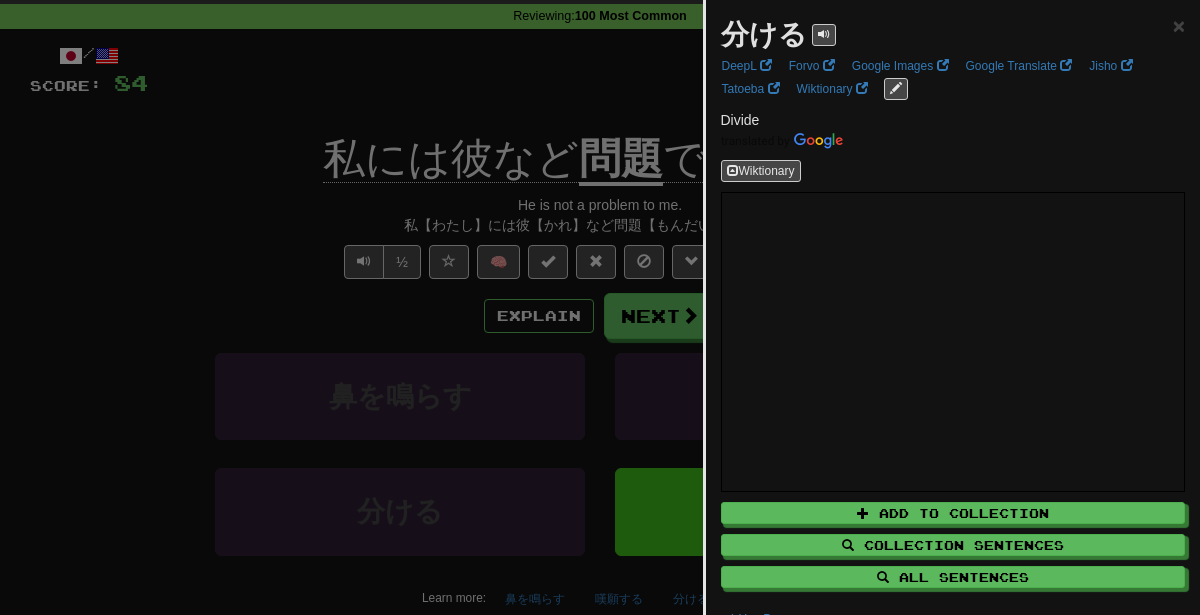 click at bounding box center (600, 307) 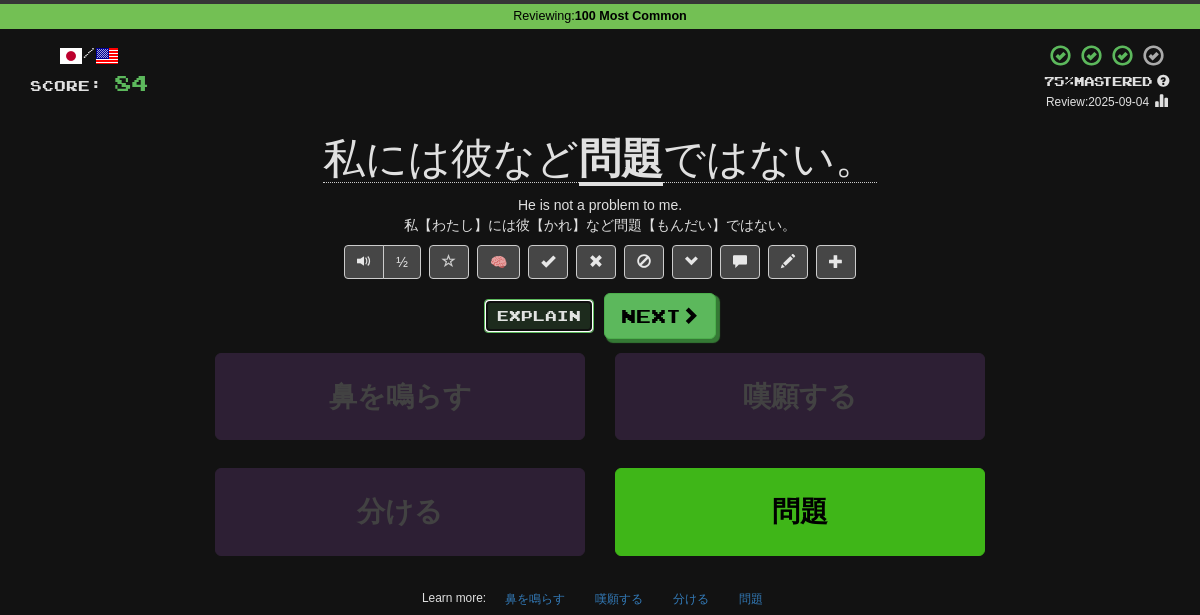 click on "Explain" at bounding box center (539, 316) 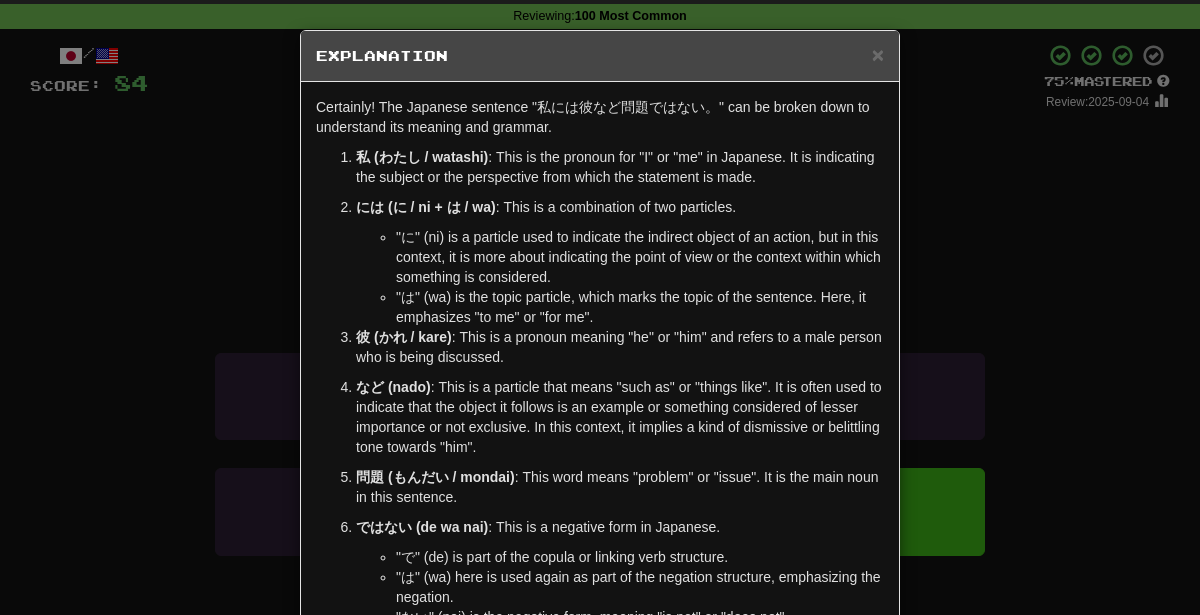 click on "× Explanation Certainly! The Japanese sentence "私には彼など問題ではない。" can be broken down to understand its meaning and grammar.
私 (わたし / watashi) : This is the pronoun for "I" or "me" in Japanese. It is indicating the subject or the perspective from which the statement is made.
には (に / ni + は / wa) : This is a combination of two particles.
"に" (ni) is a particle used to indicate the indirect object of an action, but in this context, it is more about indicating the point of view or the context within which something is considered.
"は" (wa) is the topic particle, which marks the topic of the sentence. Here, it emphasizes "to me" or "for me".
彼 (かれ / kare) : This is a pronoun meaning "he" or "him" and refers to a male person who is being discussed.
など (nado)
問題 (もんだい / mondai) : This word means "problem" or "issue". It is the main noun in this sentence.
ではない (de wa nai)
Let us know" at bounding box center (600, 307) 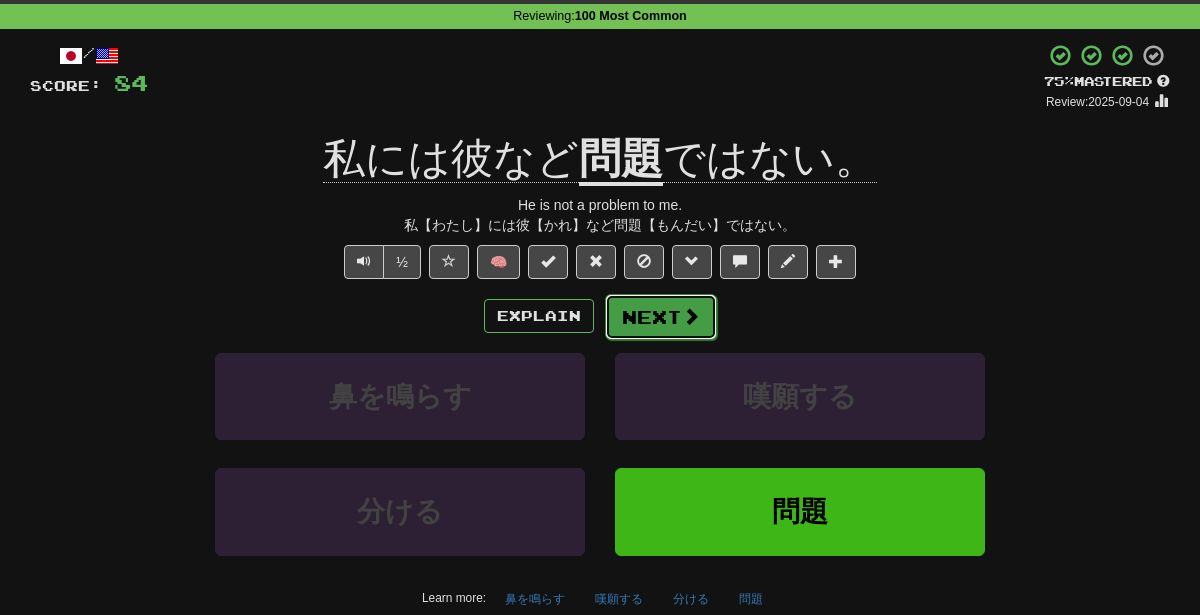 click on "Next" at bounding box center [661, 317] 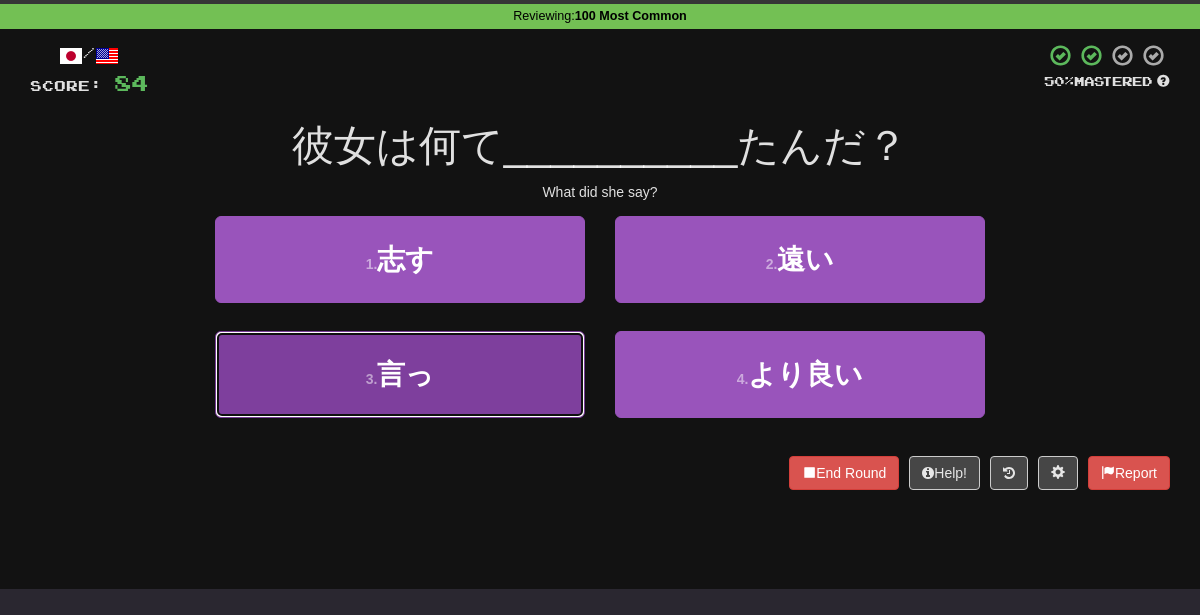 click on "3 .  言っ" at bounding box center [400, 374] 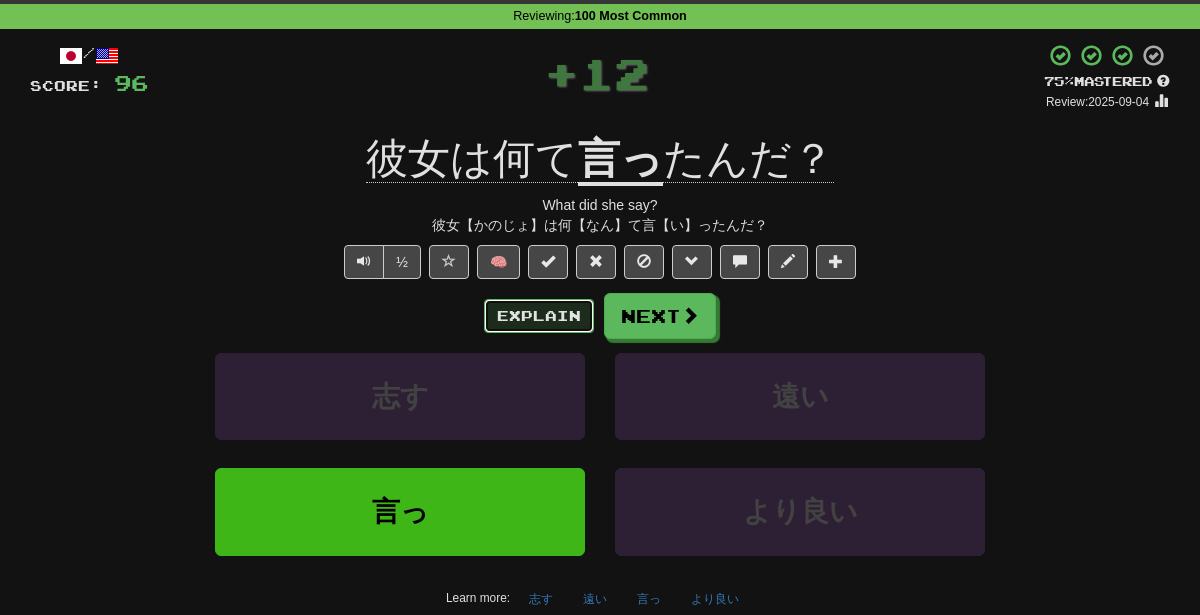 click on "Explain" at bounding box center (539, 316) 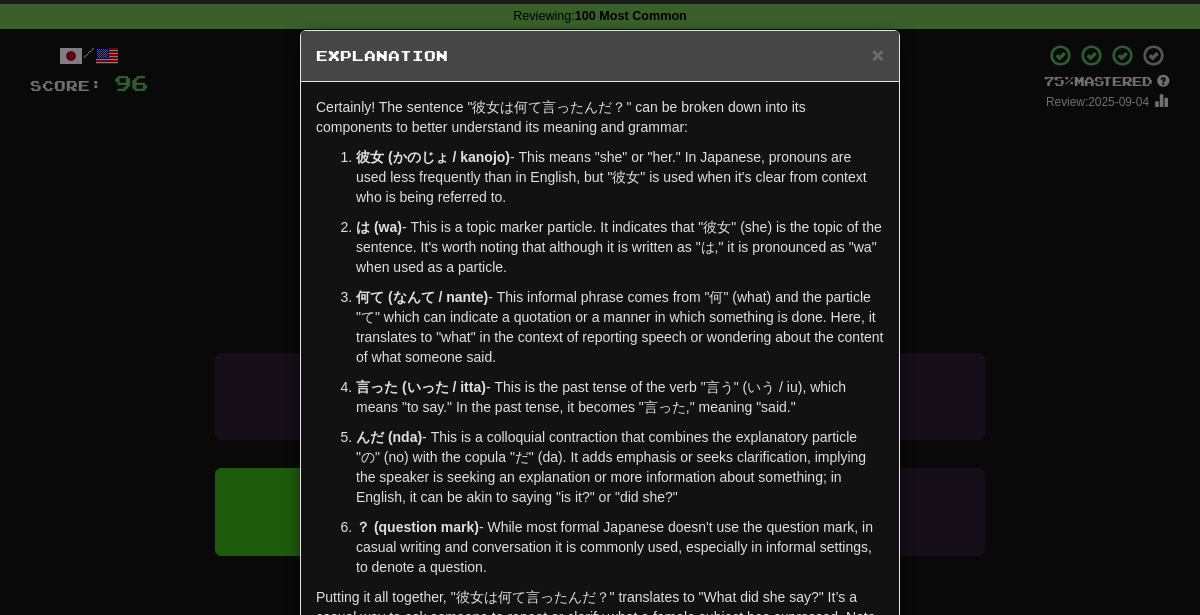 click on "× Explanation Certainly! The sentence "彼女は何て言ったんだ？" can be broken down into its components to better understand its meaning and grammar:
彼女 (かのじょ / kanojo)  - This means "she" or "her." In Japanese, pronouns are used less frequently than in English, but "彼女" is used when it's clear from context who is being referred to.
は (wa)  - This is a topic marker particle. It indicates that "彼女" (she) is the topic of the sentence. It's worth noting that although it is written as "は," it is pronounced as "wa" when used as a particle.
何て (なんて / nante)  - This informal phrase comes from "何" (what) and the particle "て" which can indicate a quotation or a manner in which something is done. Here, it translates to "what" in the context of reporting speech or wondering about the content of what someone said.
言った (いった / itta)
んだ (nda)
？ (question mark)
In beta. Generated by ChatGPT. Like it? Hate it?  ! Close" at bounding box center (600, 307) 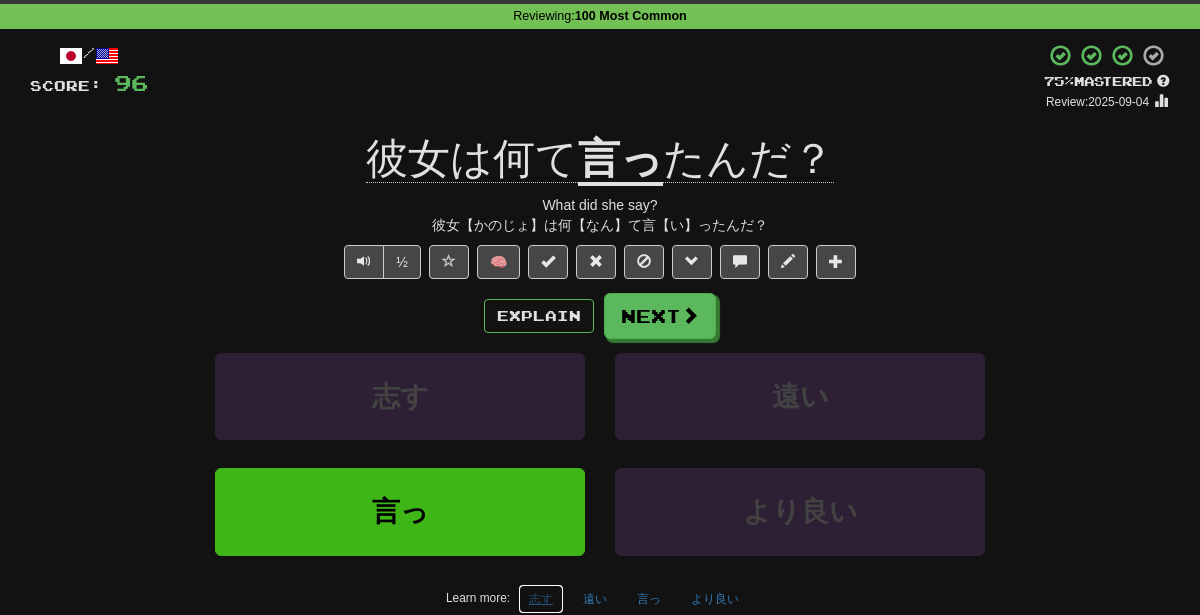 click on "志す" at bounding box center (541, 599) 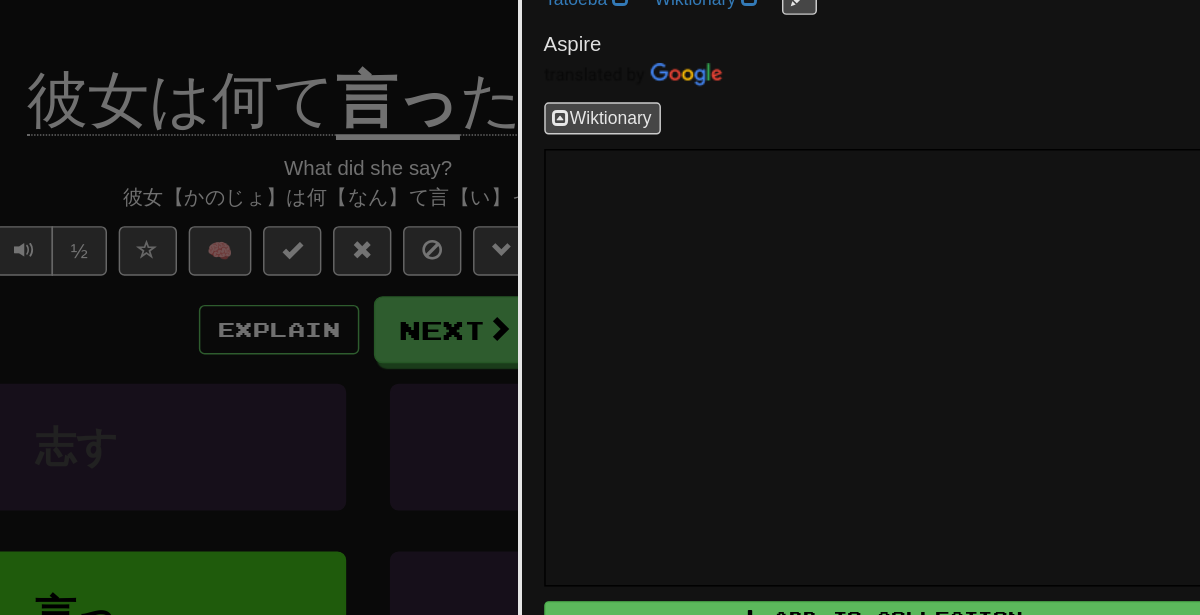 click at bounding box center [600, 307] 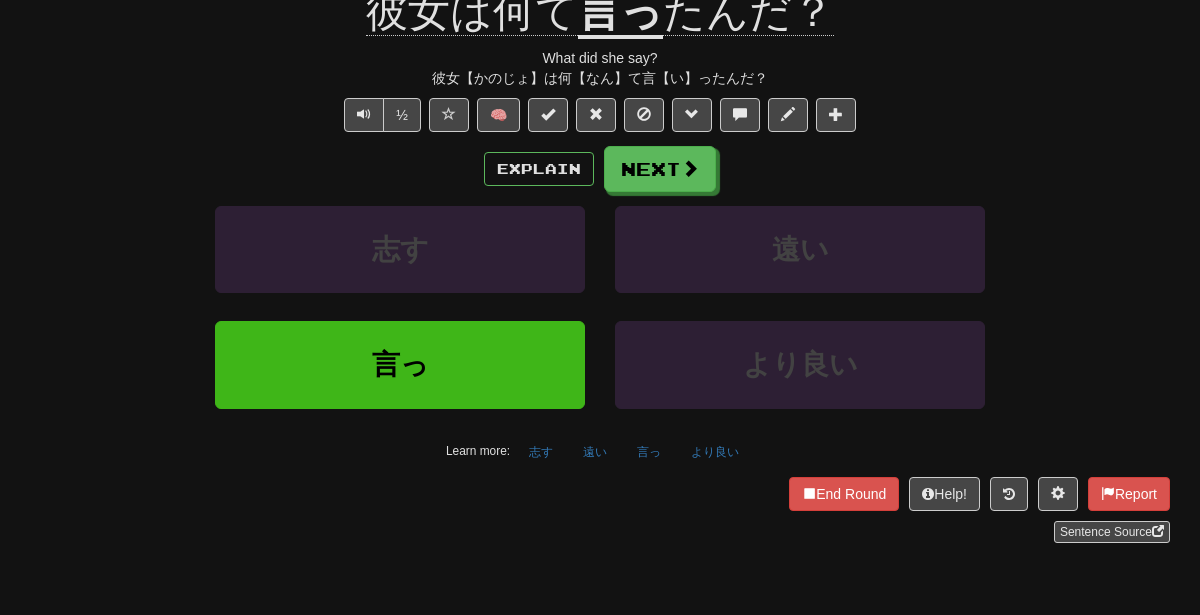 scroll, scrollTop: 231, scrollLeft: 0, axis: vertical 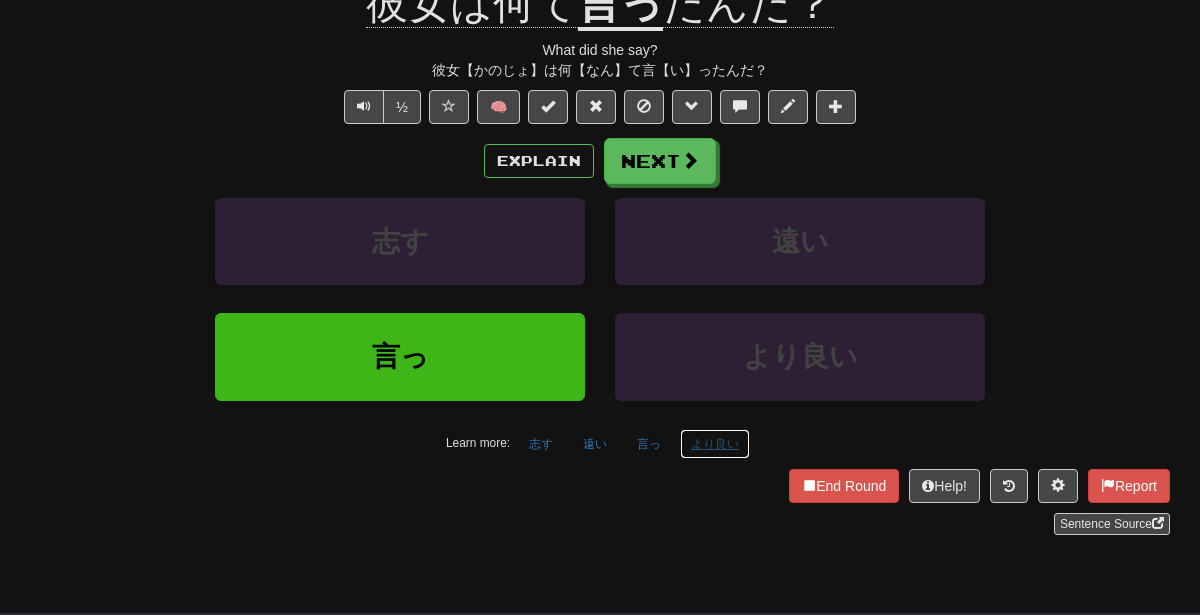click on "より良い" at bounding box center (715, 444) 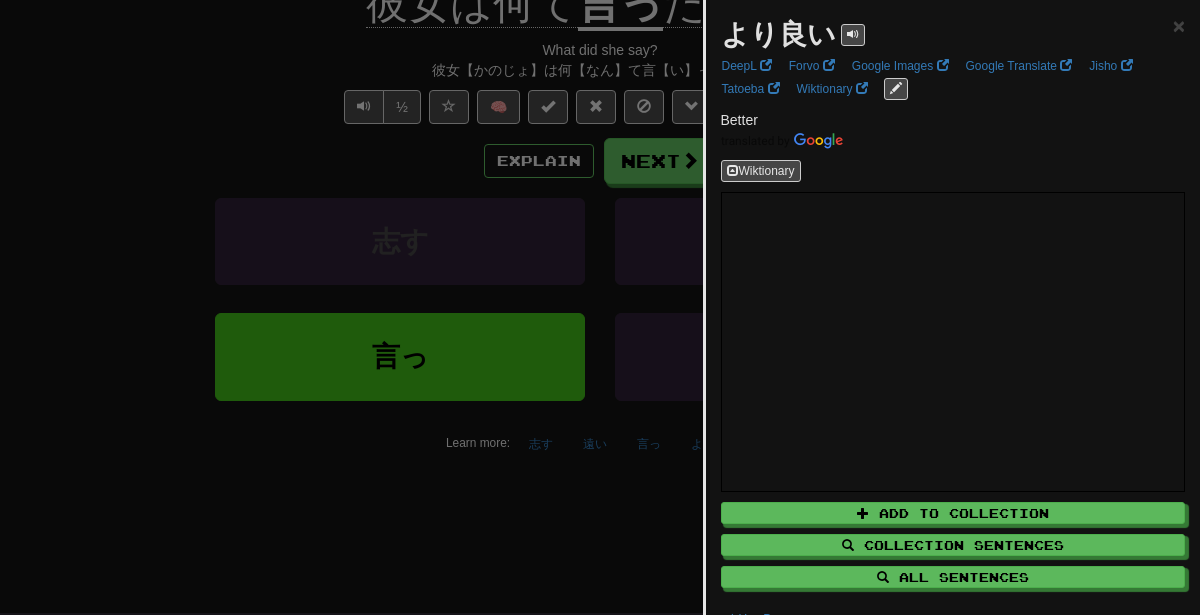 click at bounding box center [600, 307] 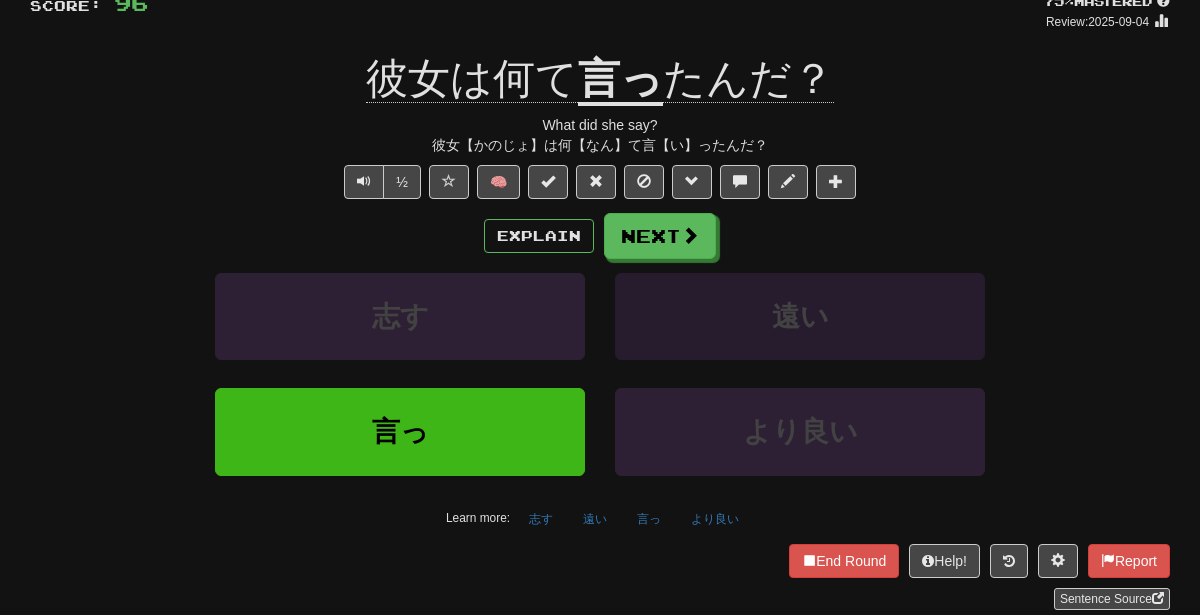 scroll, scrollTop: 151, scrollLeft: 0, axis: vertical 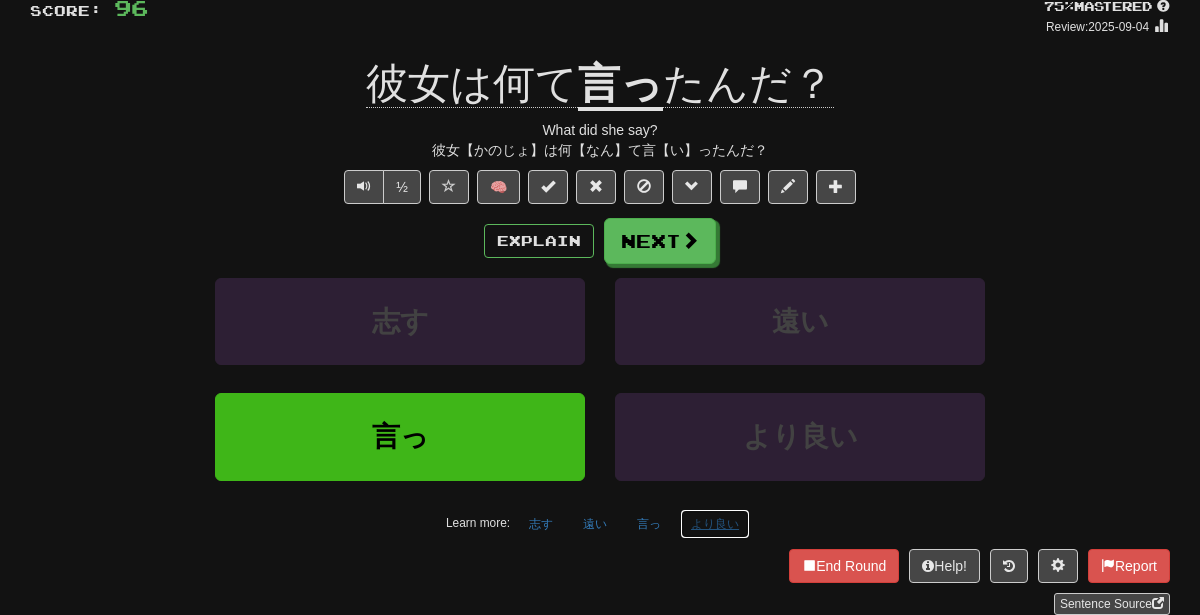 click on "より良い" at bounding box center (715, 524) 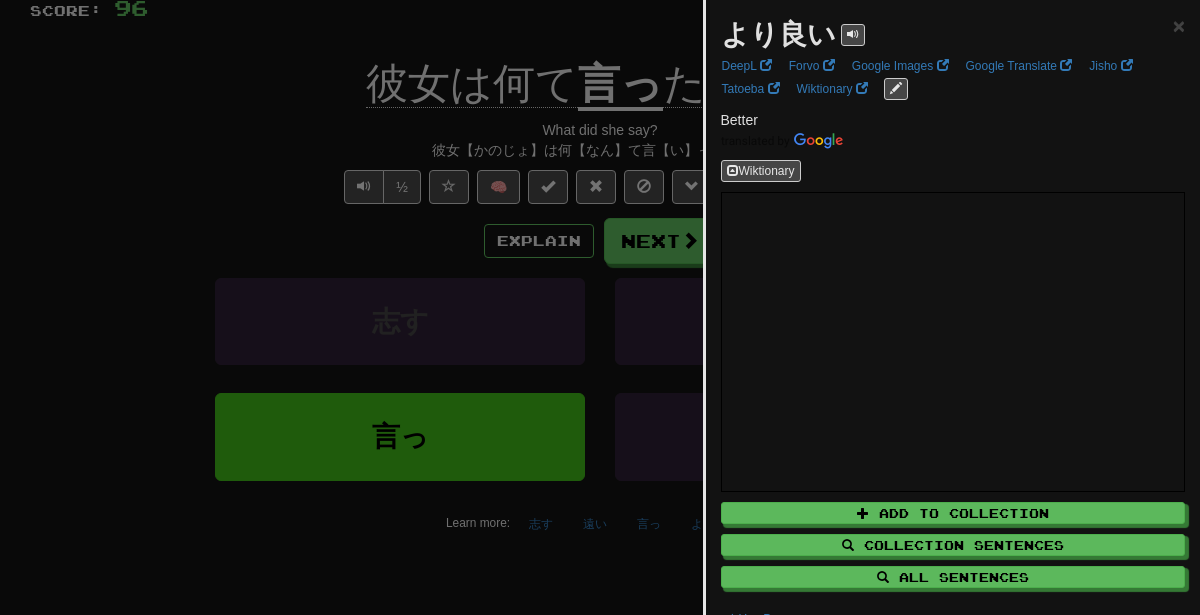 click at bounding box center [600, 307] 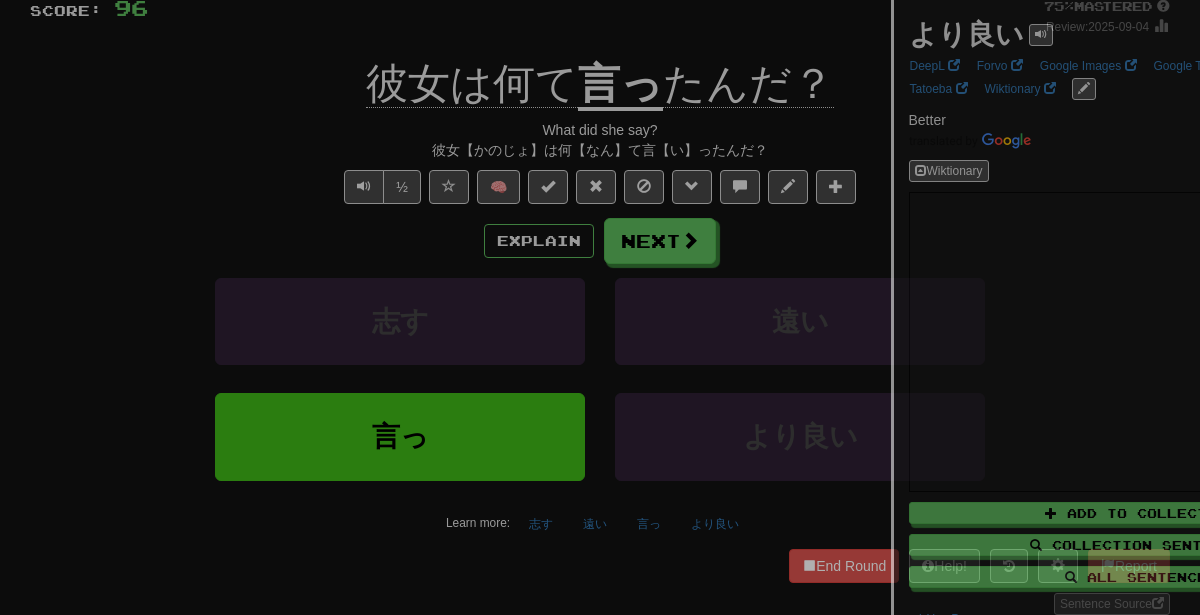 scroll, scrollTop: 62, scrollLeft: 0, axis: vertical 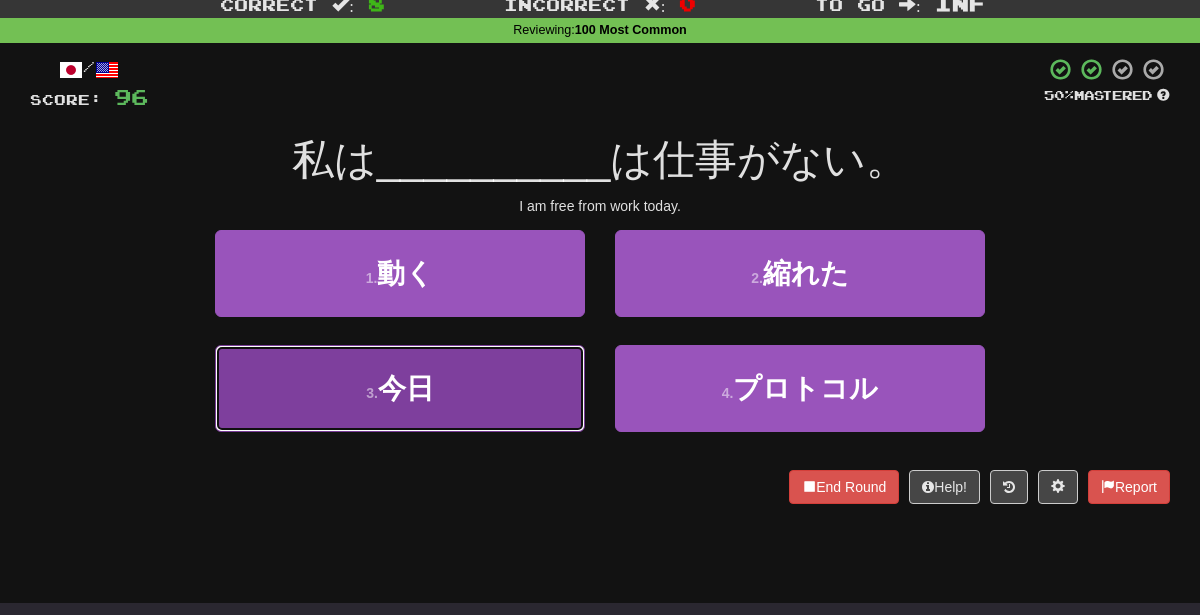 click on "3 .  今日" at bounding box center [400, 388] 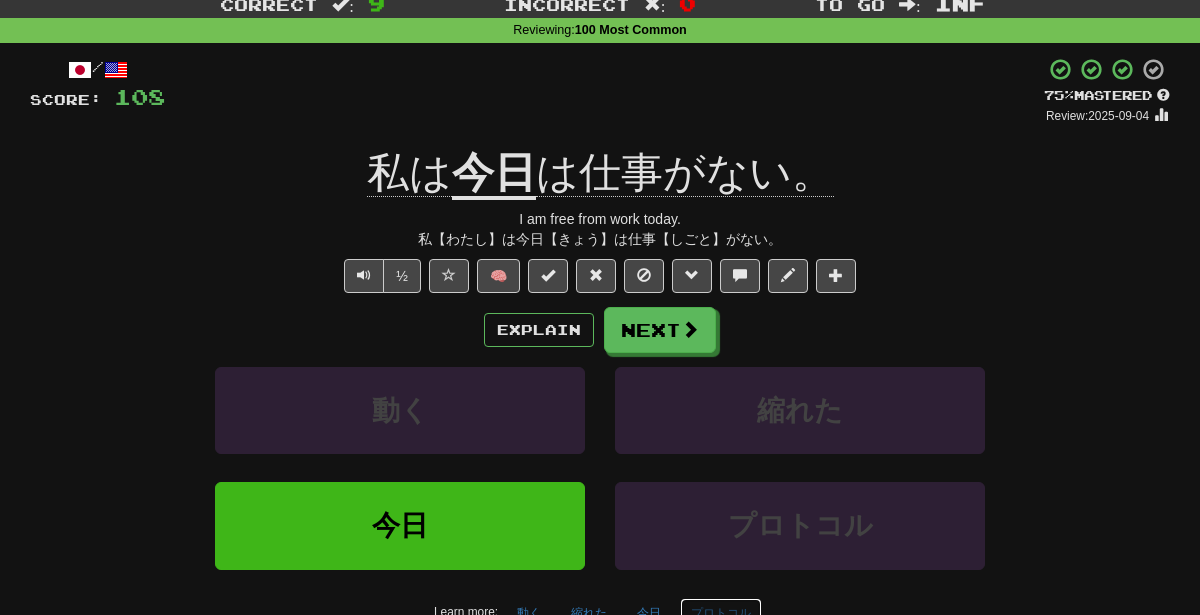 click on "プロトコル" at bounding box center [721, 613] 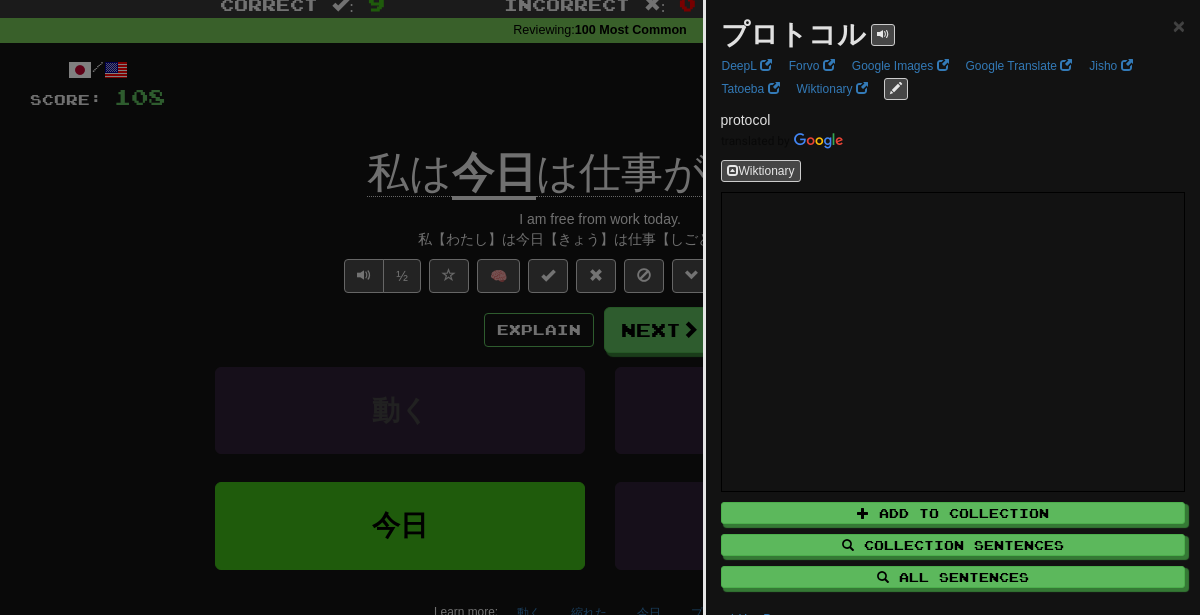 click at bounding box center [600, 307] 